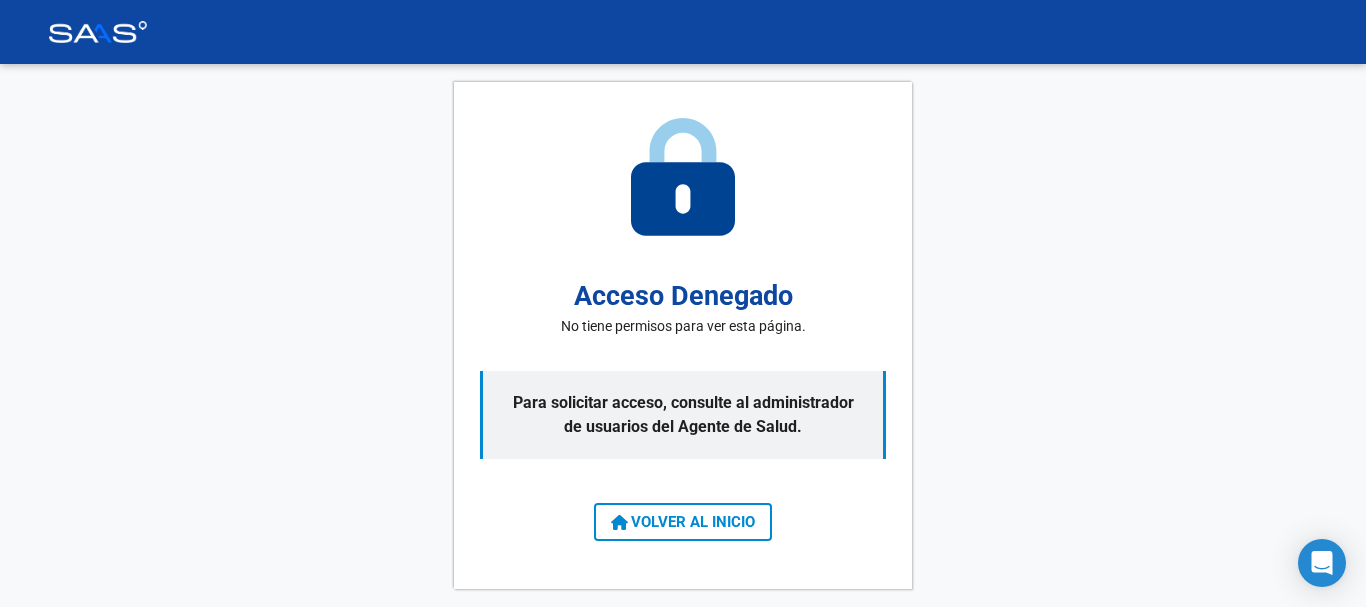 scroll, scrollTop: 0, scrollLeft: 0, axis: both 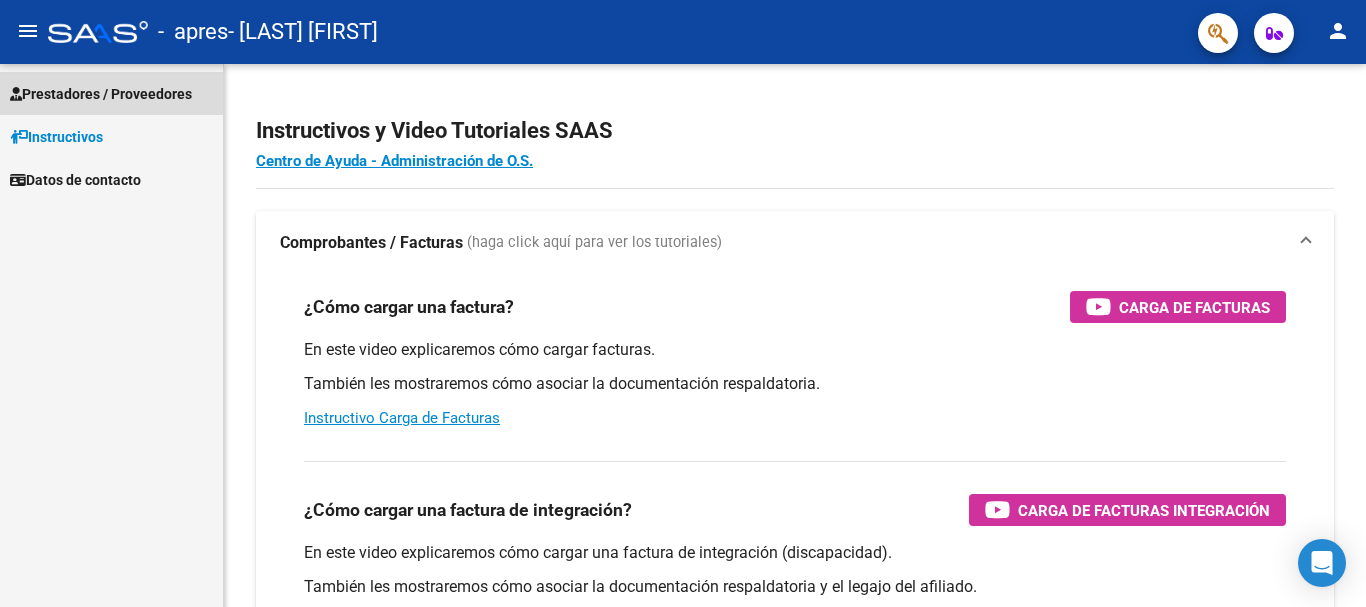 click on "Prestadores / Proveedores" at bounding box center (101, 94) 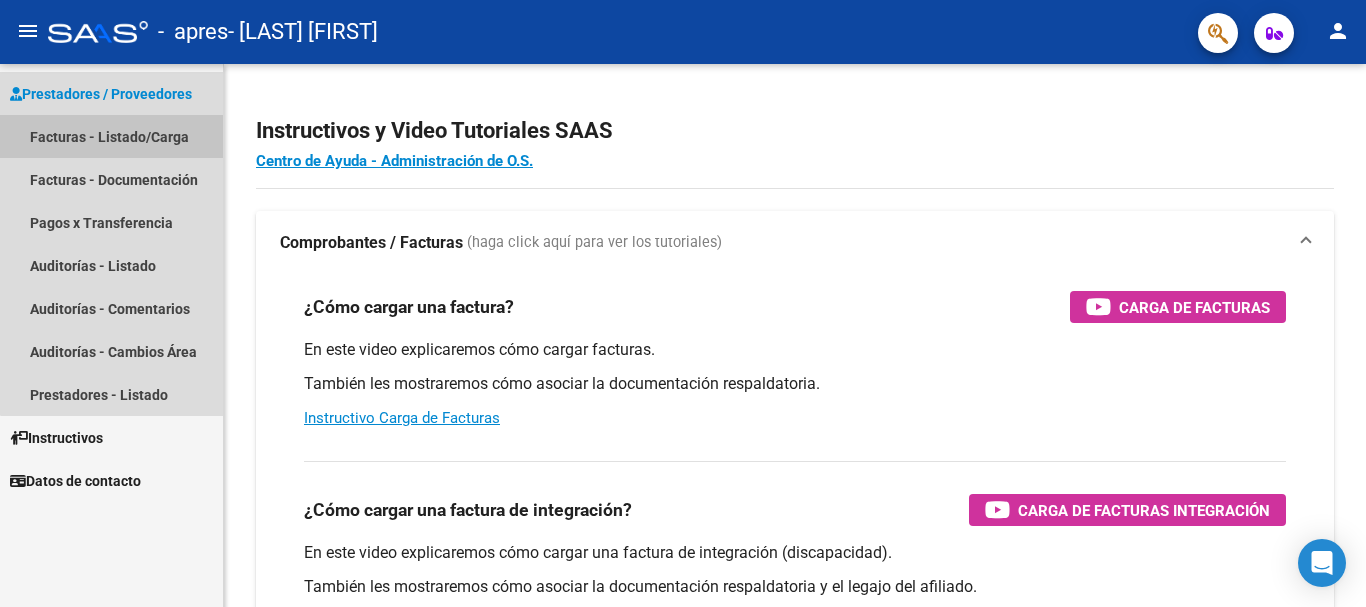 click on "Facturas - Listado/Carga" at bounding box center (111, 136) 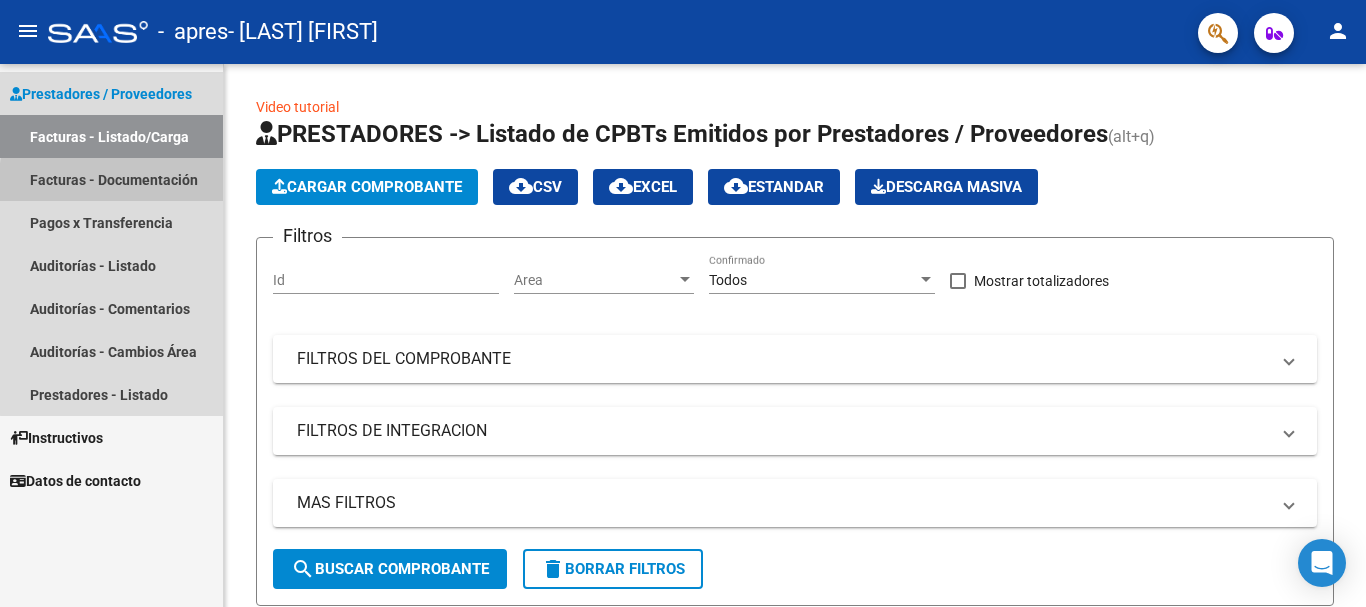click on "Facturas - Documentación" at bounding box center (111, 179) 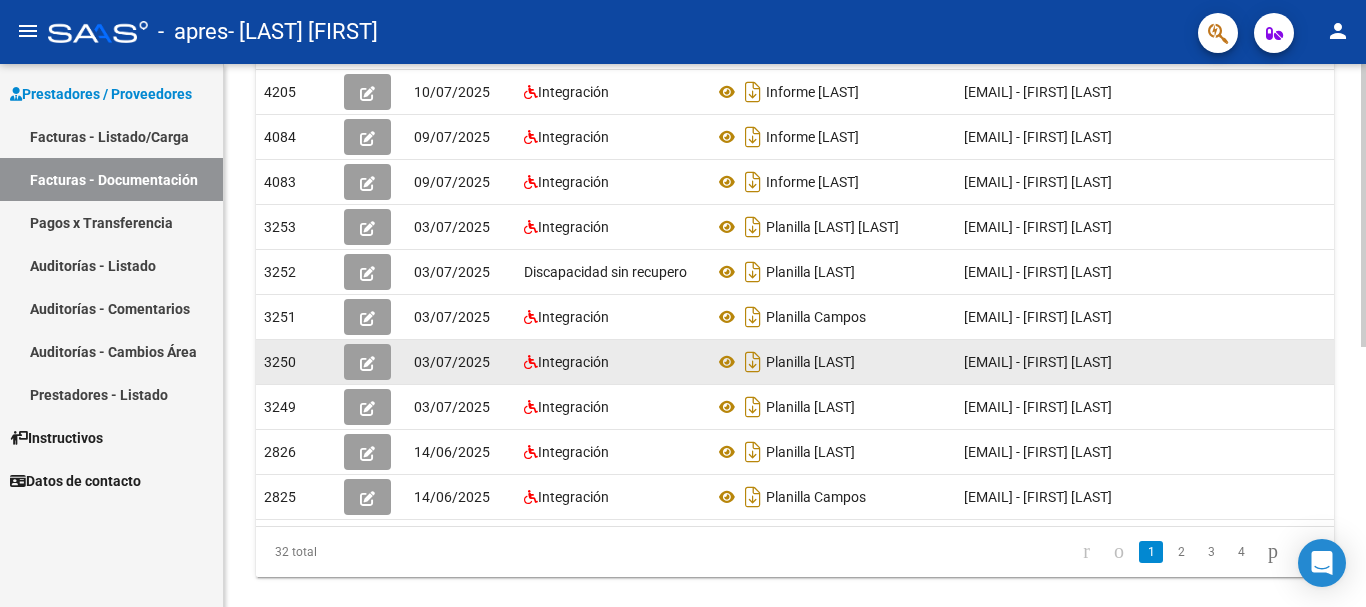 scroll, scrollTop: 200, scrollLeft: 0, axis: vertical 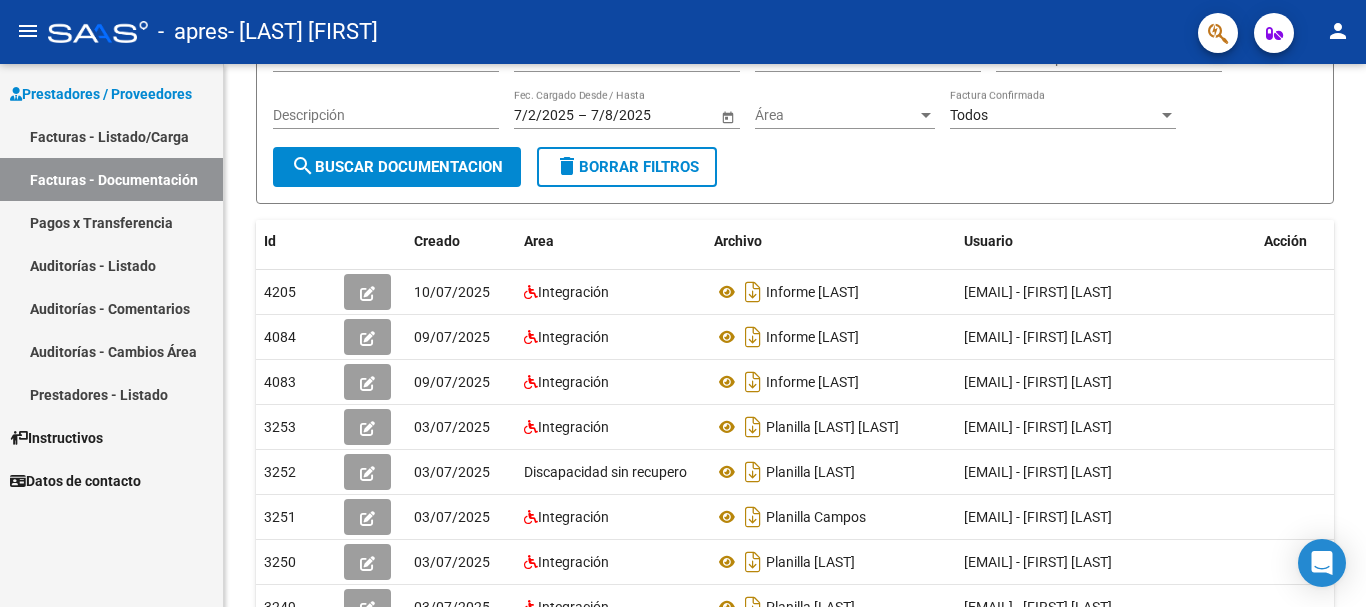 click on "Auditorías - Comentarios" at bounding box center [111, 308] 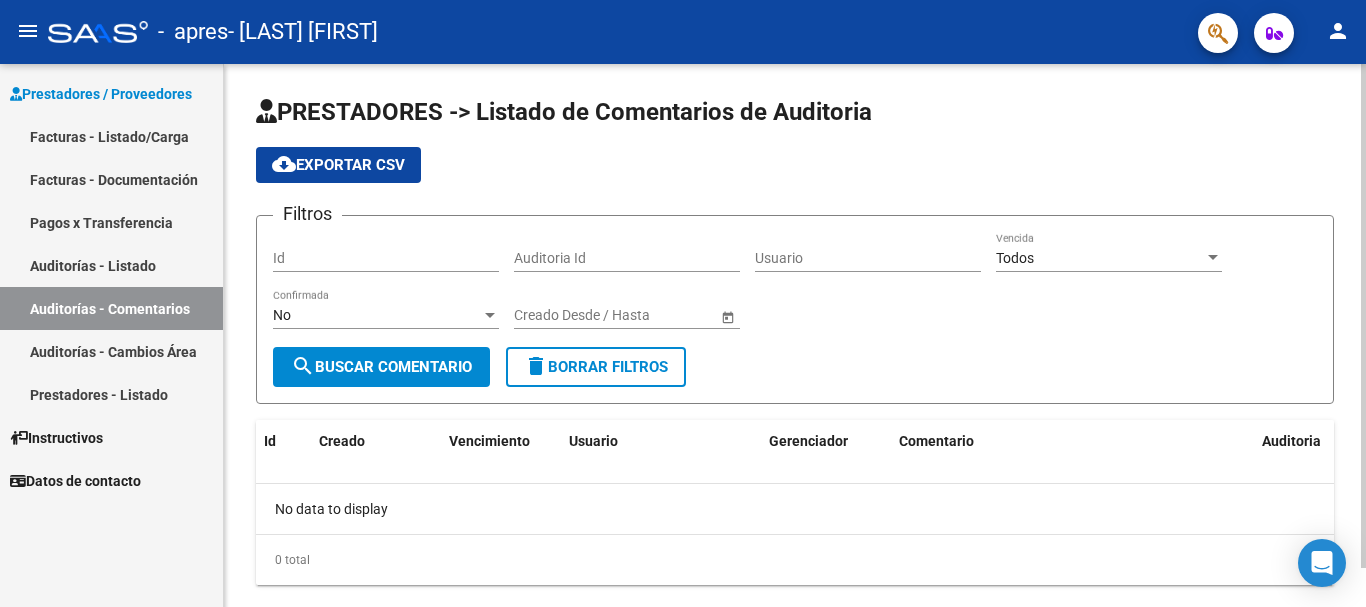 scroll, scrollTop: 42, scrollLeft: 0, axis: vertical 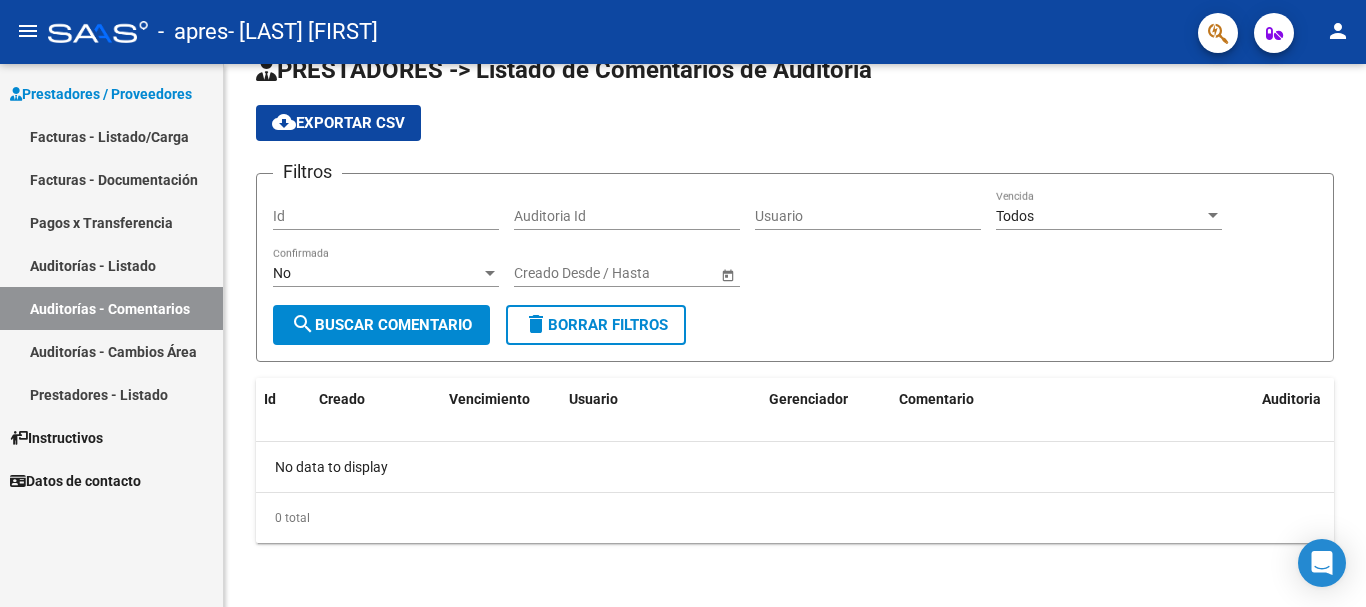 click on "Pagos x Transferencia" at bounding box center [111, 222] 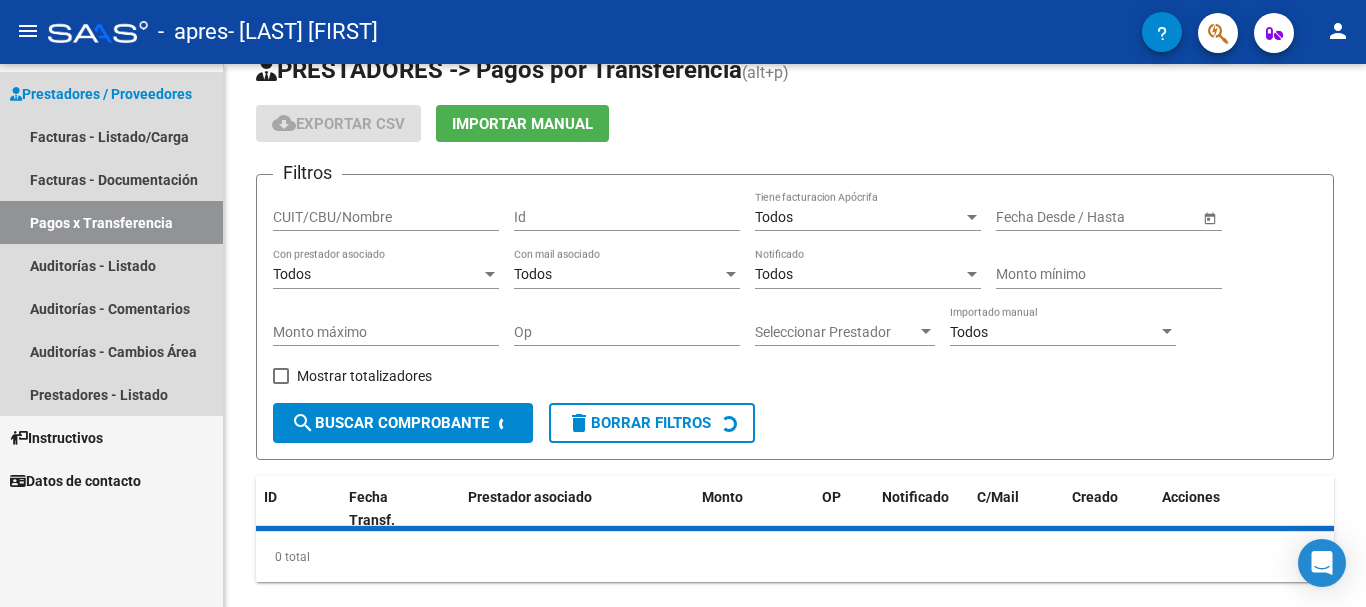 scroll, scrollTop: 0, scrollLeft: 0, axis: both 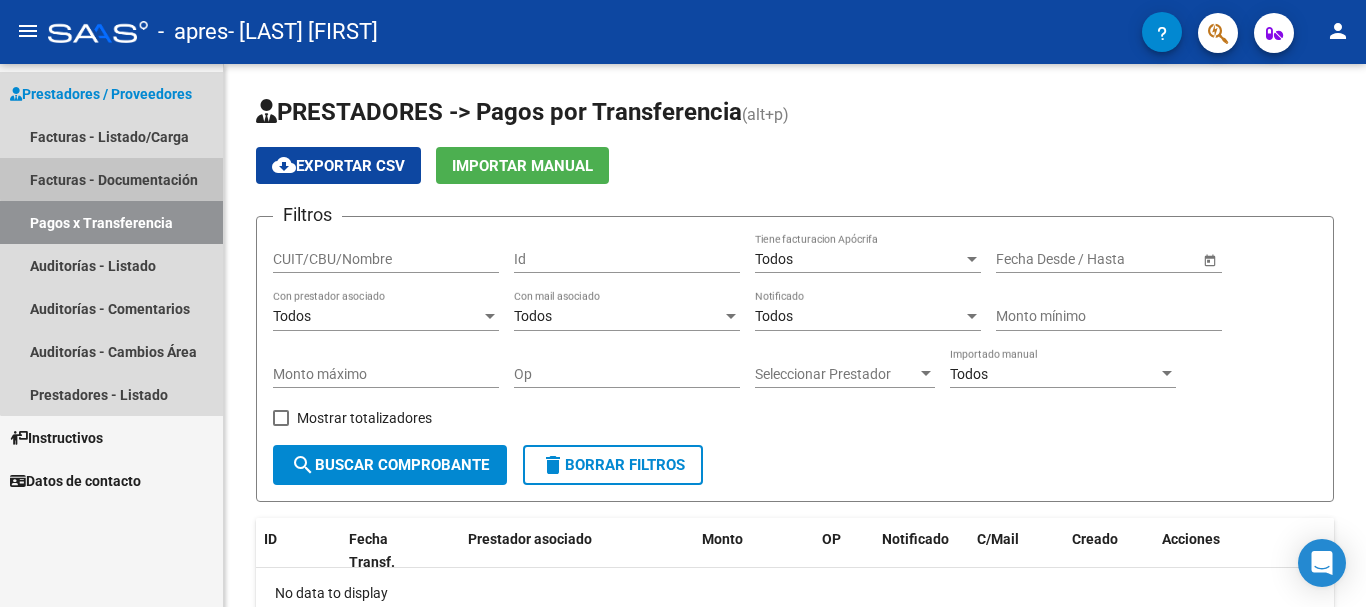 click on "Facturas - Documentación" at bounding box center (111, 179) 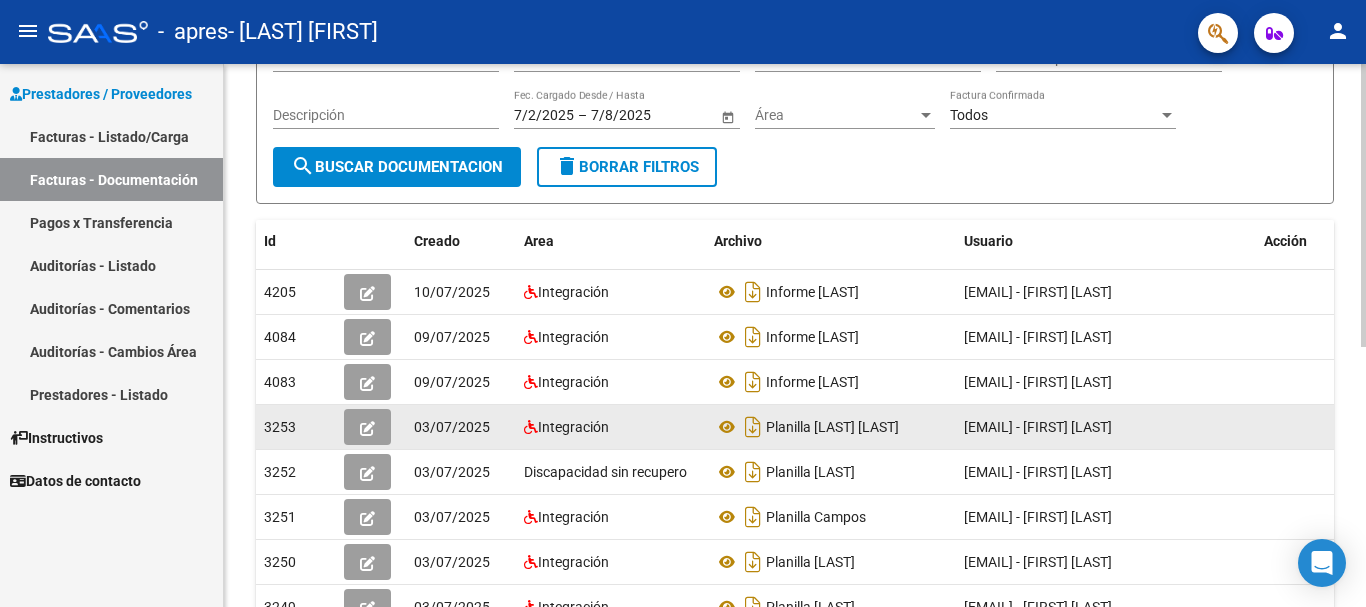 scroll, scrollTop: 300, scrollLeft: 0, axis: vertical 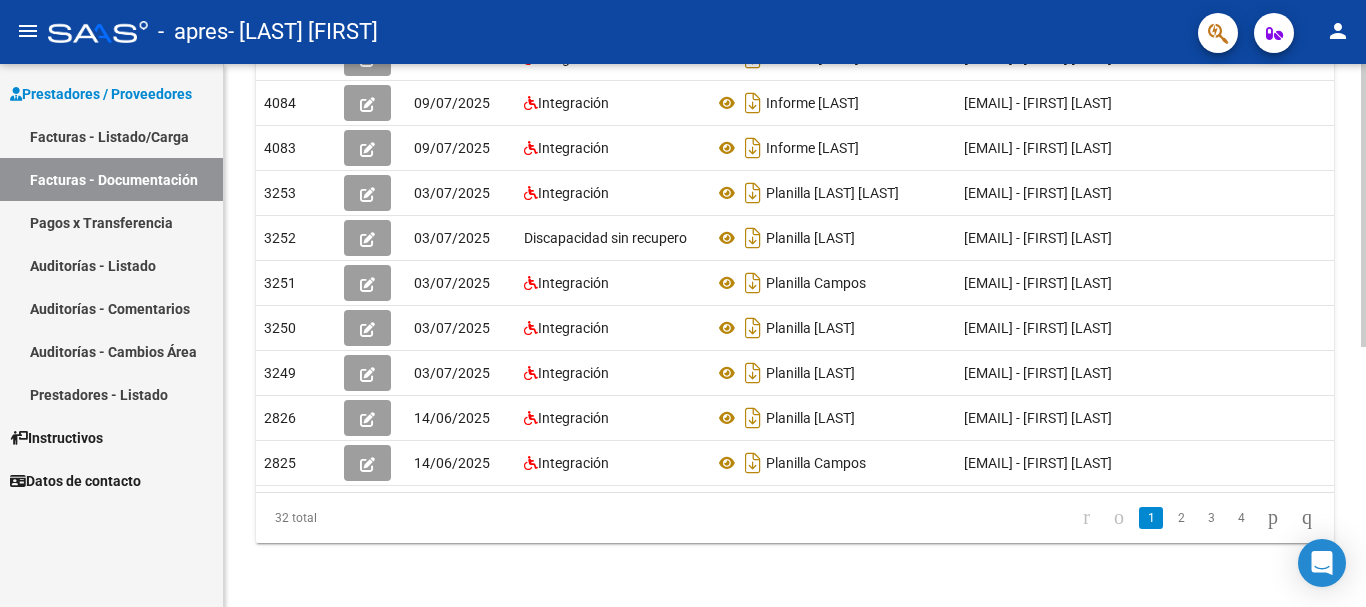 click on "2" 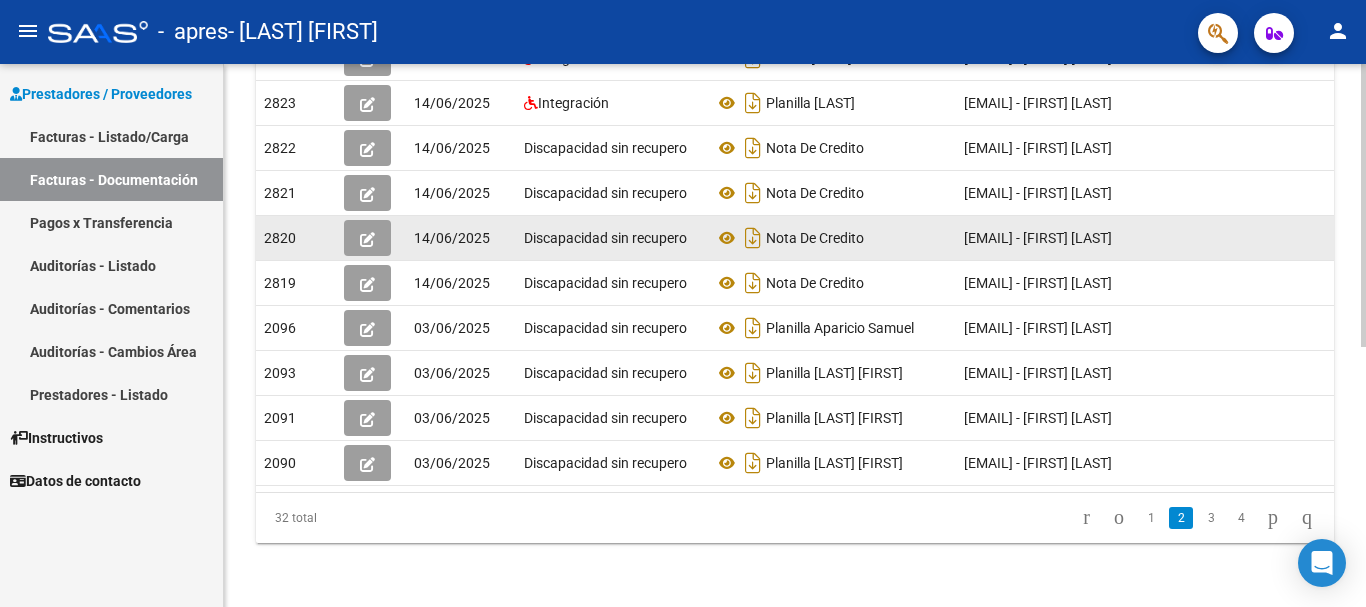 scroll, scrollTop: 0, scrollLeft: 0, axis: both 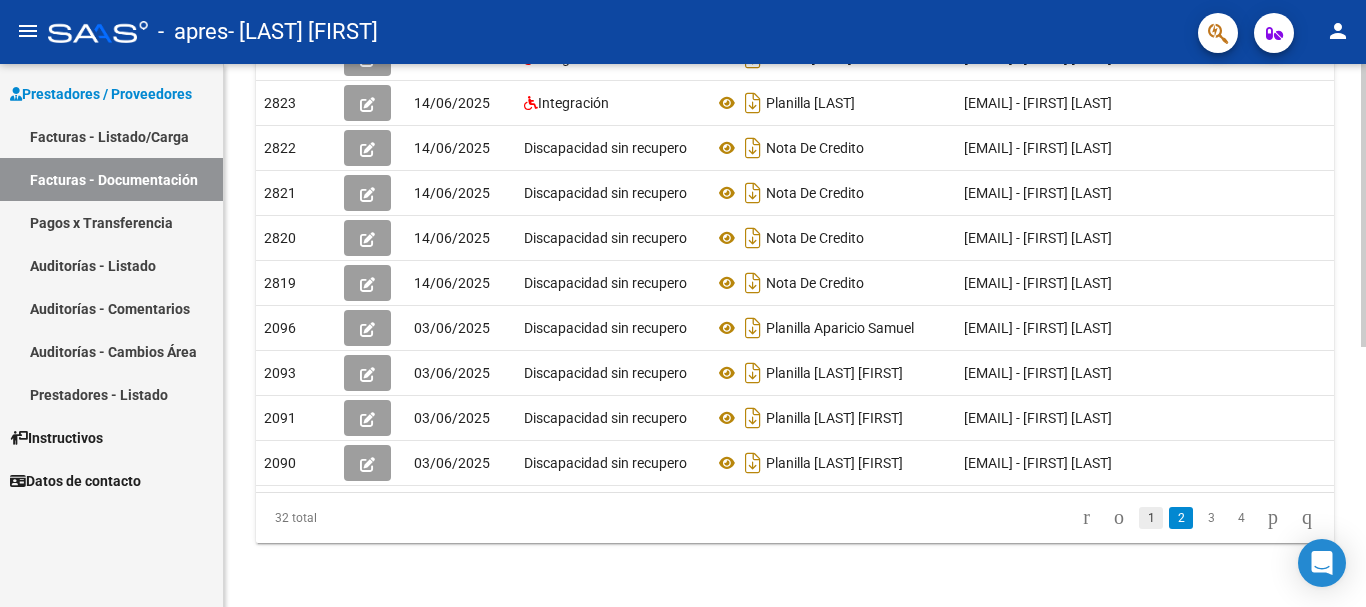 click on "1" 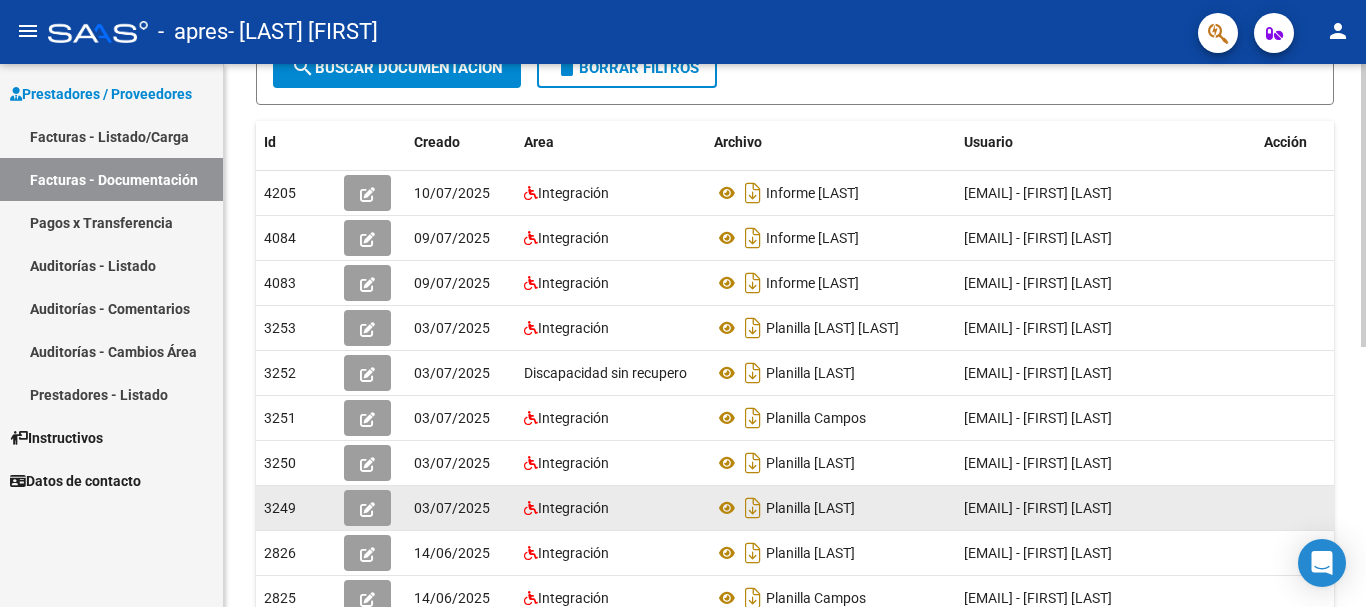 scroll, scrollTop: 399, scrollLeft: 0, axis: vertical 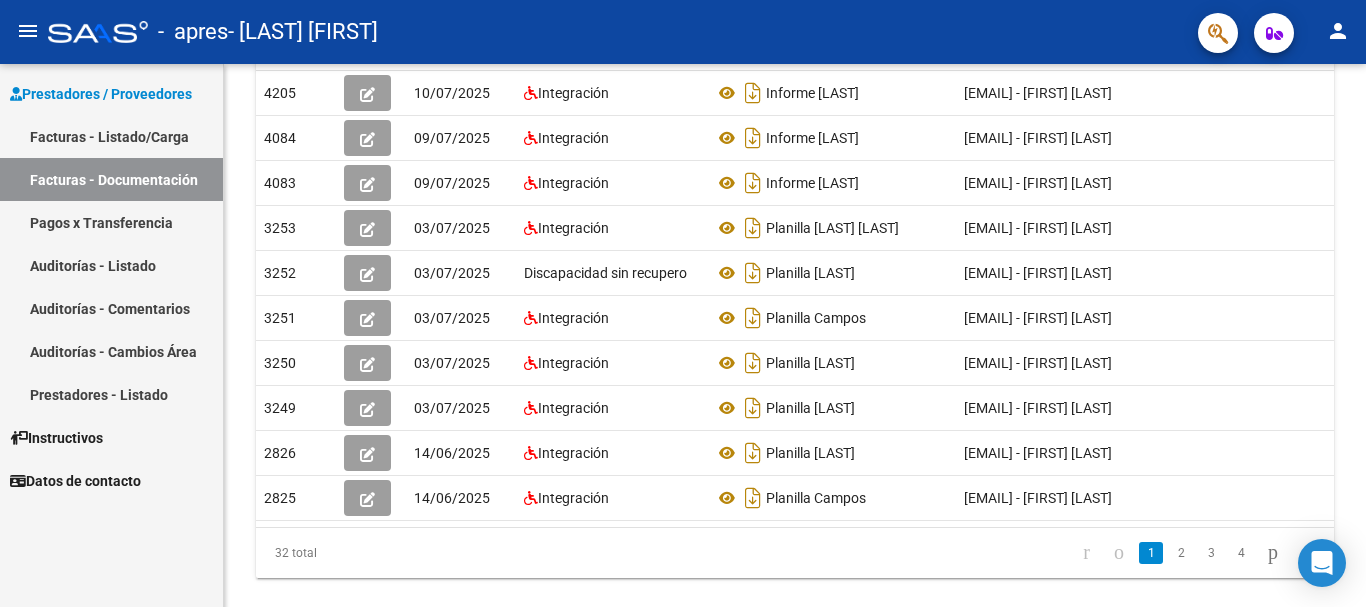click on "Facturas - Listado/Carga" at bounding box center (111, 136) 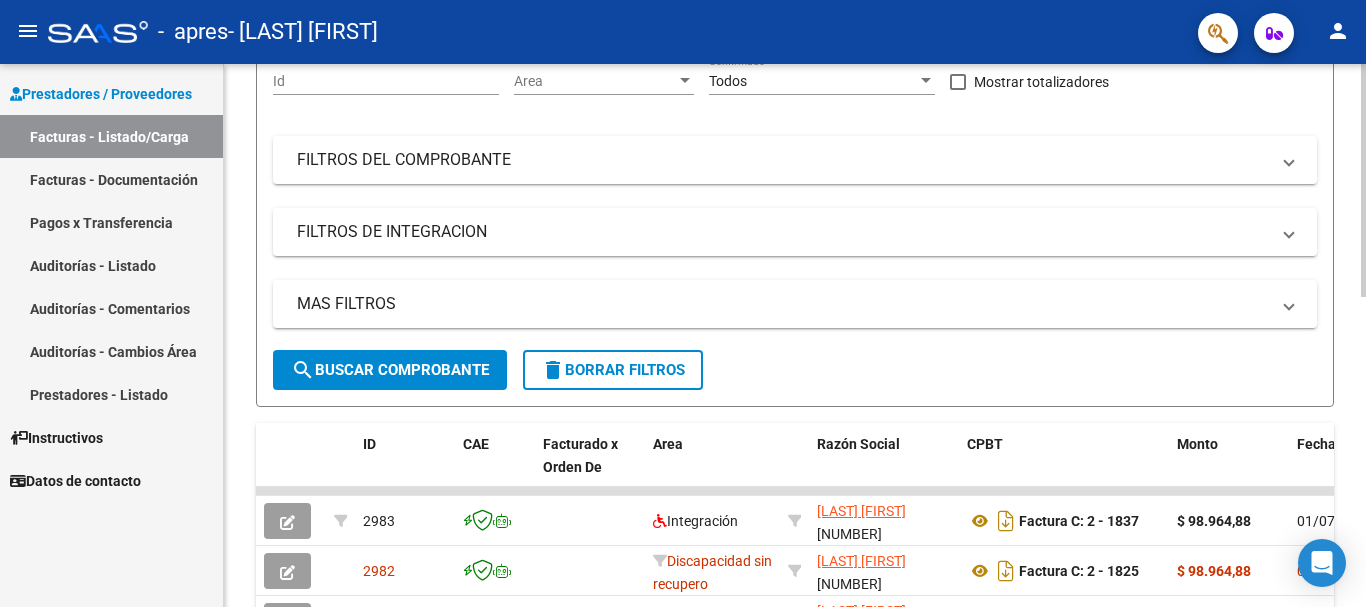 scroll, scrollTop: 399, scrollLeft: 0, axis: vertical 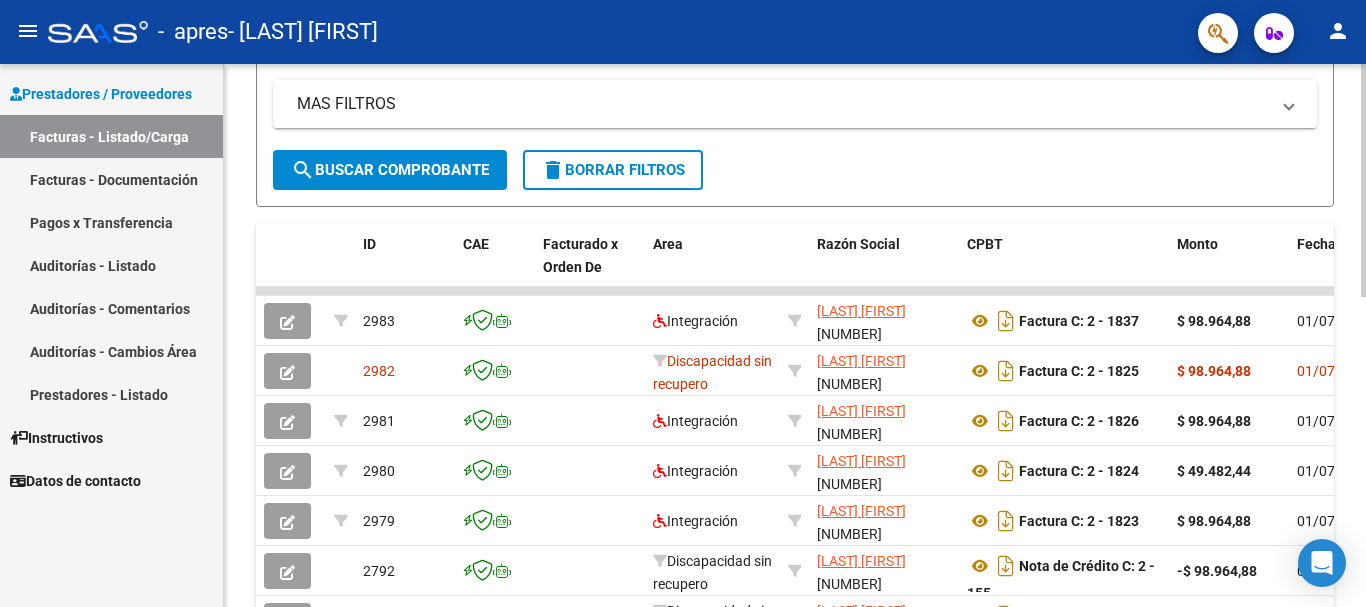 click on "Filtros Id Area Area Todos Confirmado   Mostrar totalizadores   FILTROS DEL COMPROBANTE  Comprobante Tipo Comprobante Tipo Start date – End date Fec. Comprobante Desde / Hasta Días Emisión Desde(cant. días) Días Emisión Hasta(cant. días) CUIT / Razón Social Pto. Venta Nro. Comprobante Código SSS CAE Válido CAE Válido Todos Cargado Módulo Hosp. Todos Tiene facturacion Apócrifa Hospital Refes  FILTROS DE INTEGRACION  Período De Prestación Campos del Archivo de Rendición Devuelto x SSS (dr_envio) Todos Rendido x SSS (dr_envio) Tipo de Registro Tipo de Registro Período Presentación Período Presentación Campos del Legajo Asociado (preaprobación) Afiliado Legajo (cuil/nombre) Todos Solo facturas preaprobadas  MAS FILTROS  Todos Con Doc. Respaldatoria Todos Con Trazabilidad Todos Asociado a Expediente Sur Auditoría Auditoría Auditoría Id Start date – End date Auditoría Confirmada Desde / Hasta Start date – End date Fec. Rec. Desde / Hasta Start date – End date Start date – End date" 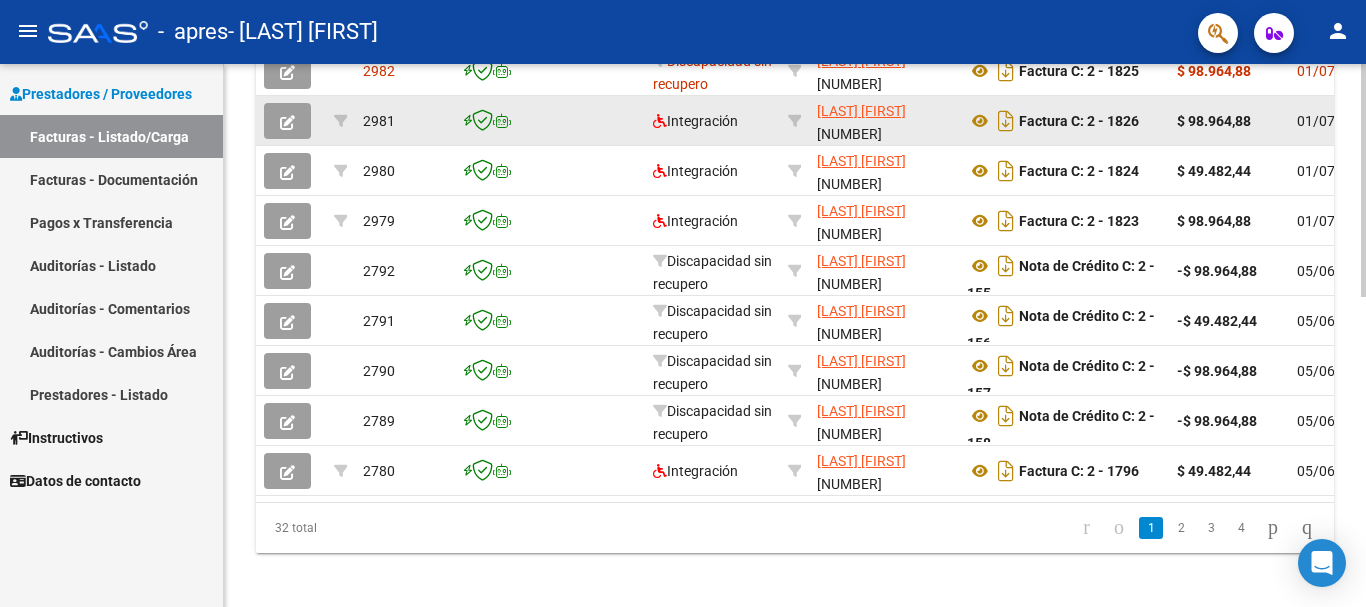 scroll, scrollTop: 399, scrollLeft: 0, axis: vertical 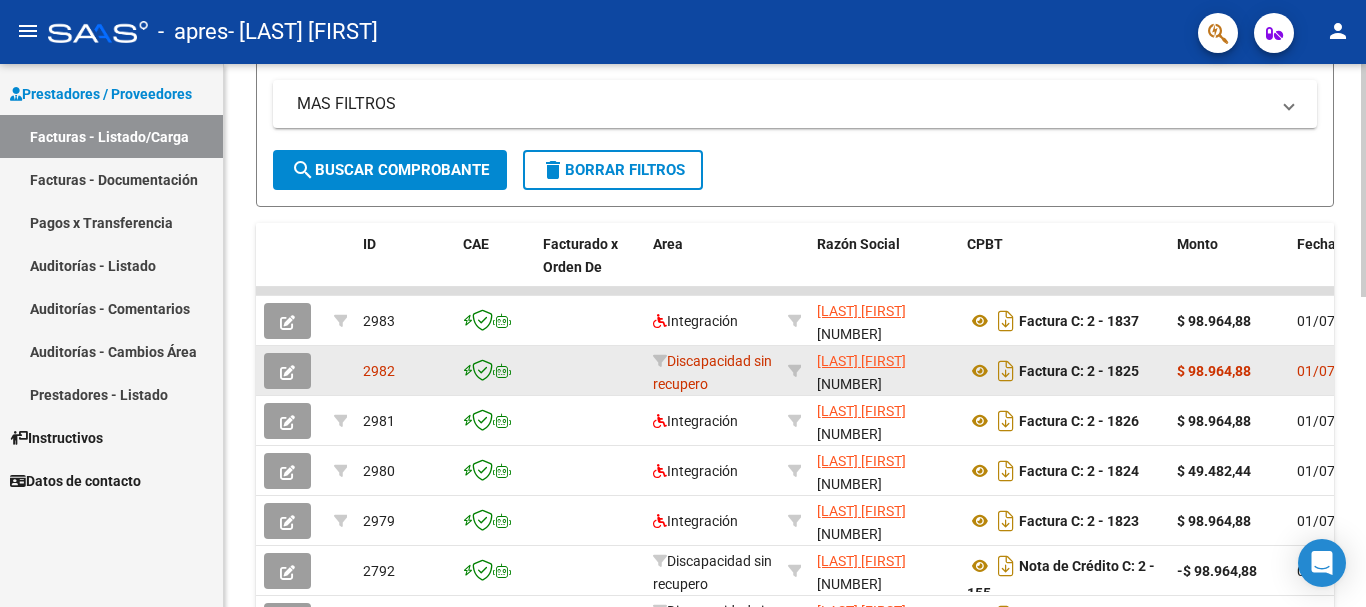 click on "$ 98.964,88" 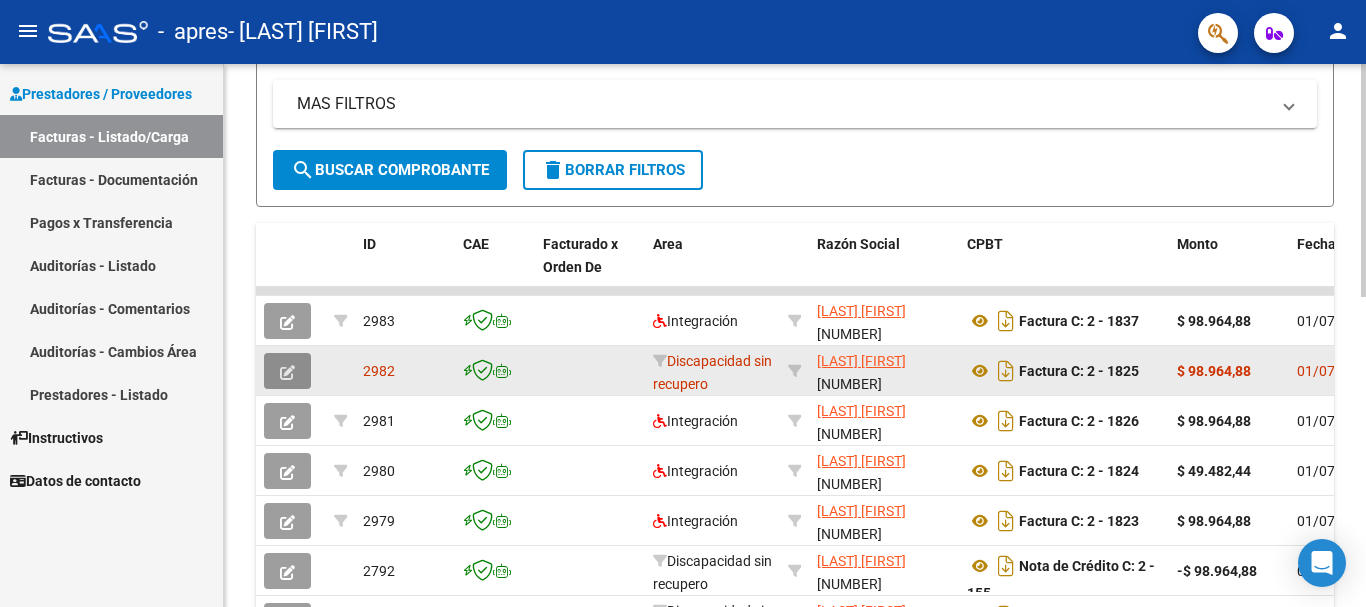 click 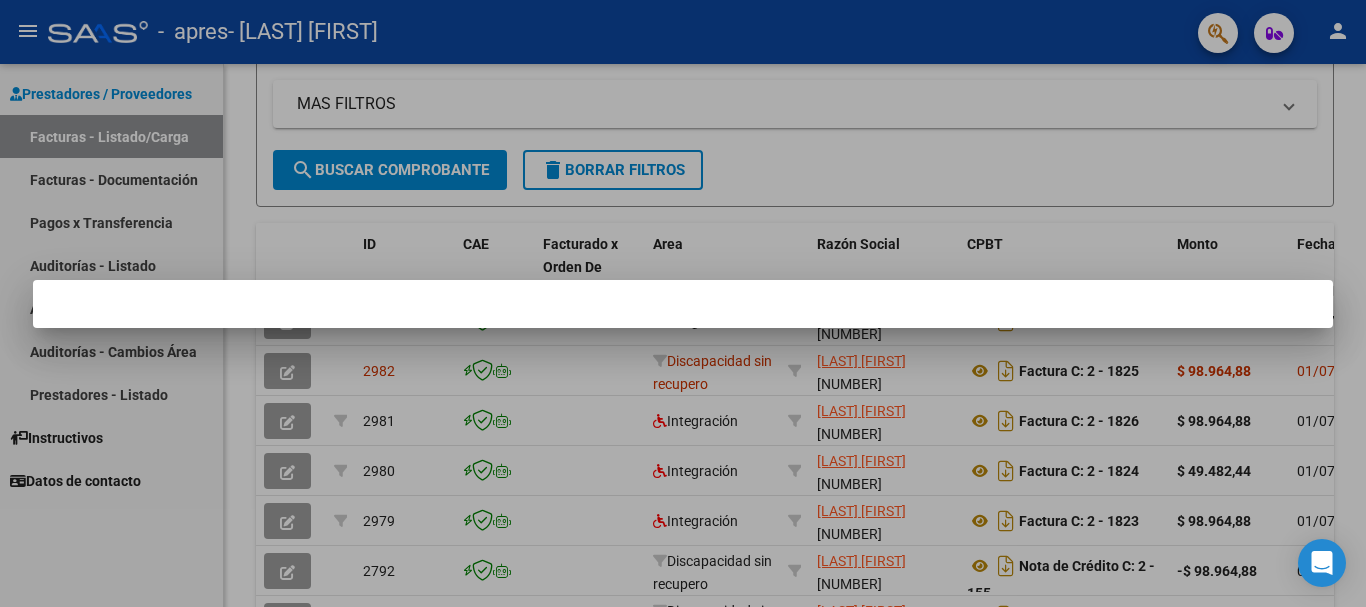 click at bounding box center (683, 303) 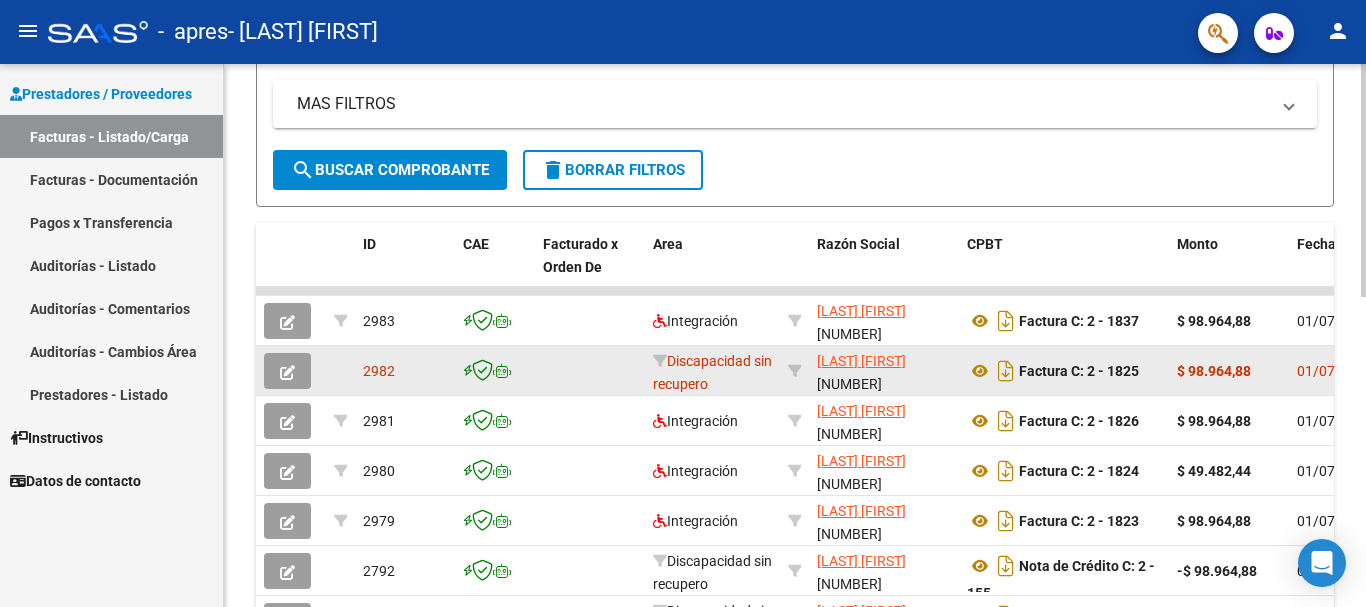 click on "2982" 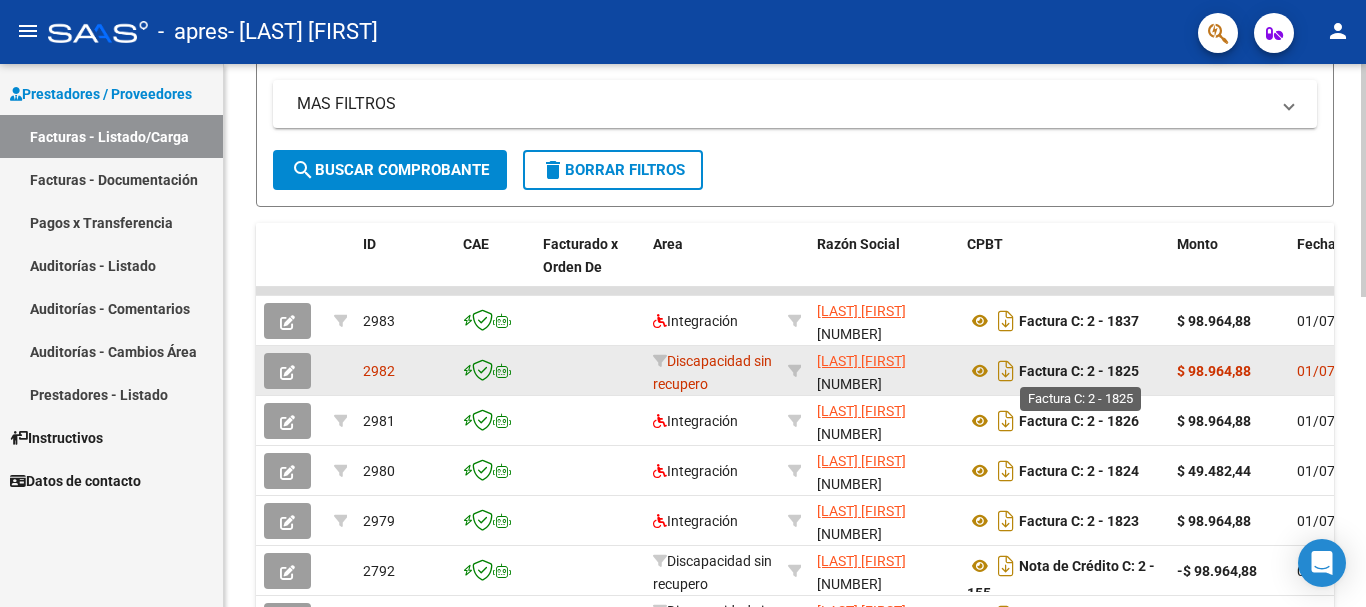 click on "Factura C: 2 - 1825" 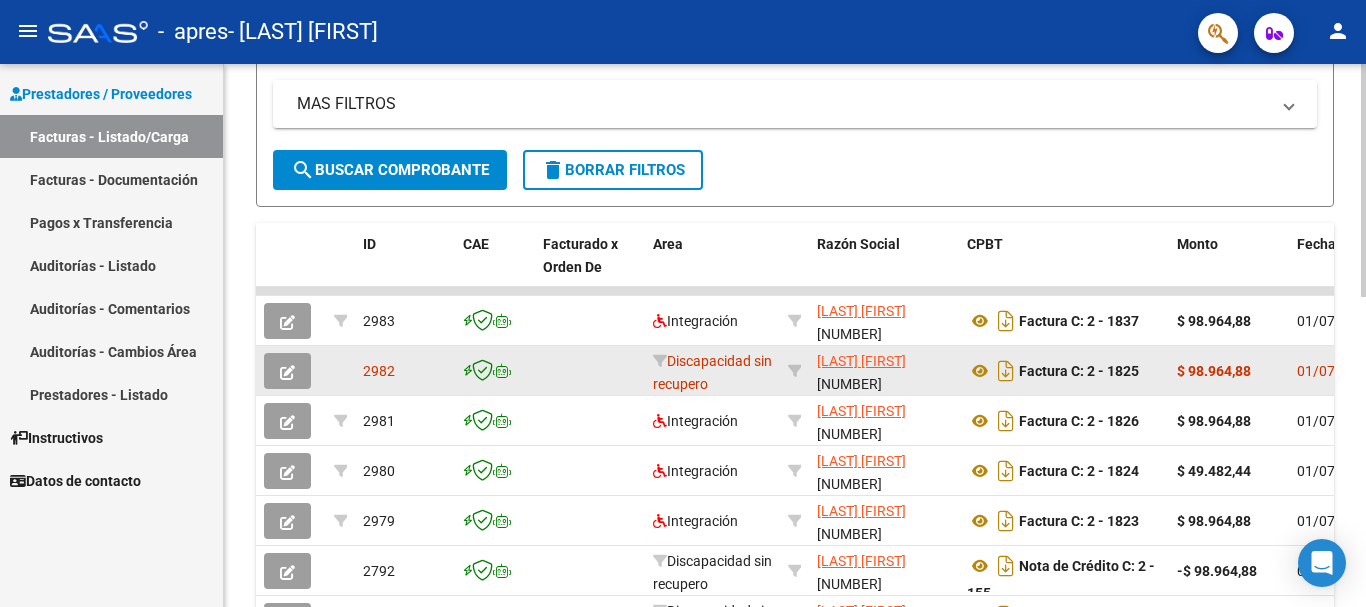 click 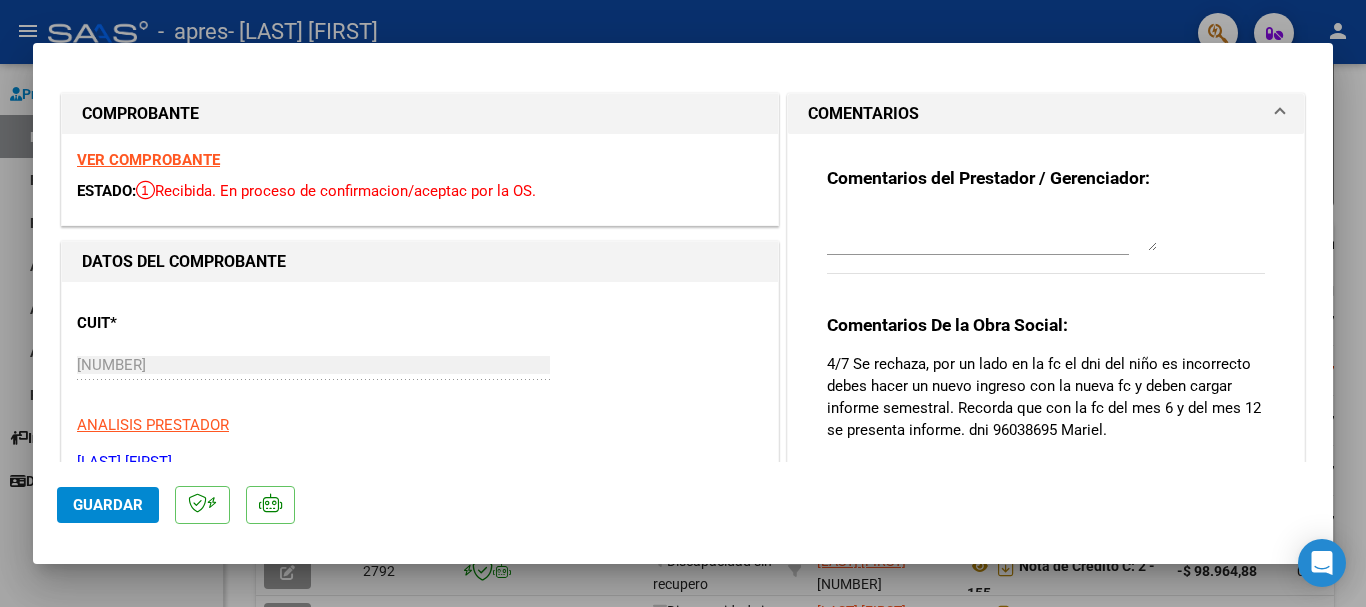 click at bounding box center (683, 303) 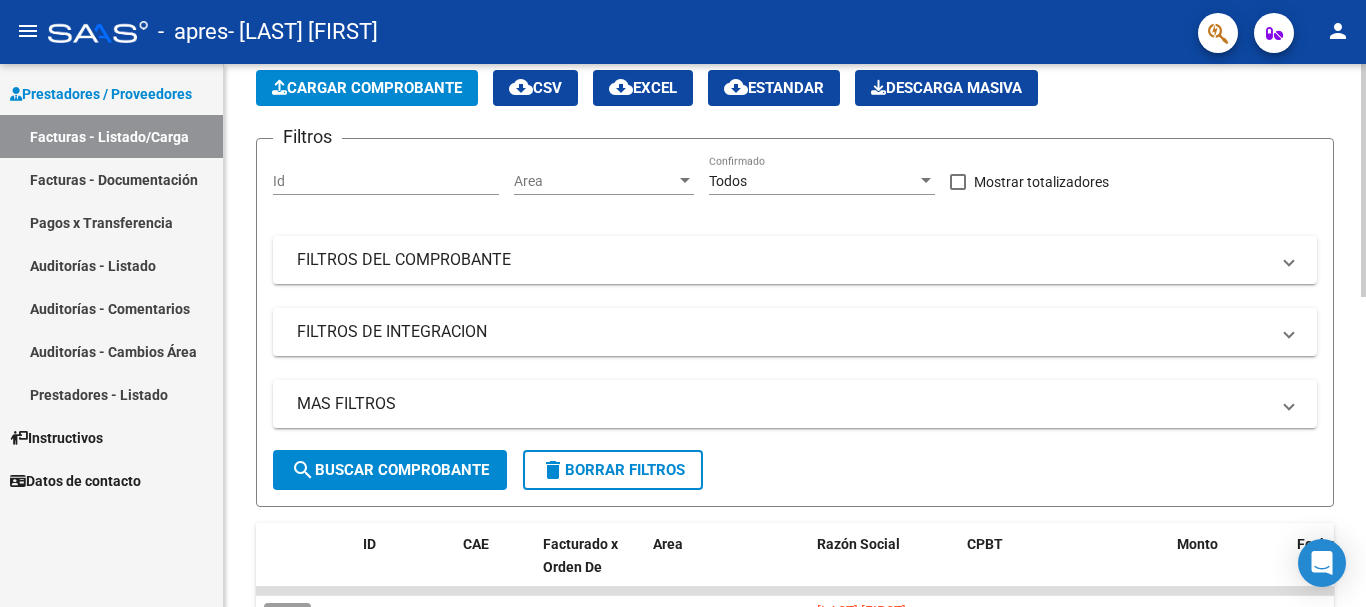 scroll, scrollTop: 0, scrollLeft: 0, axis: both 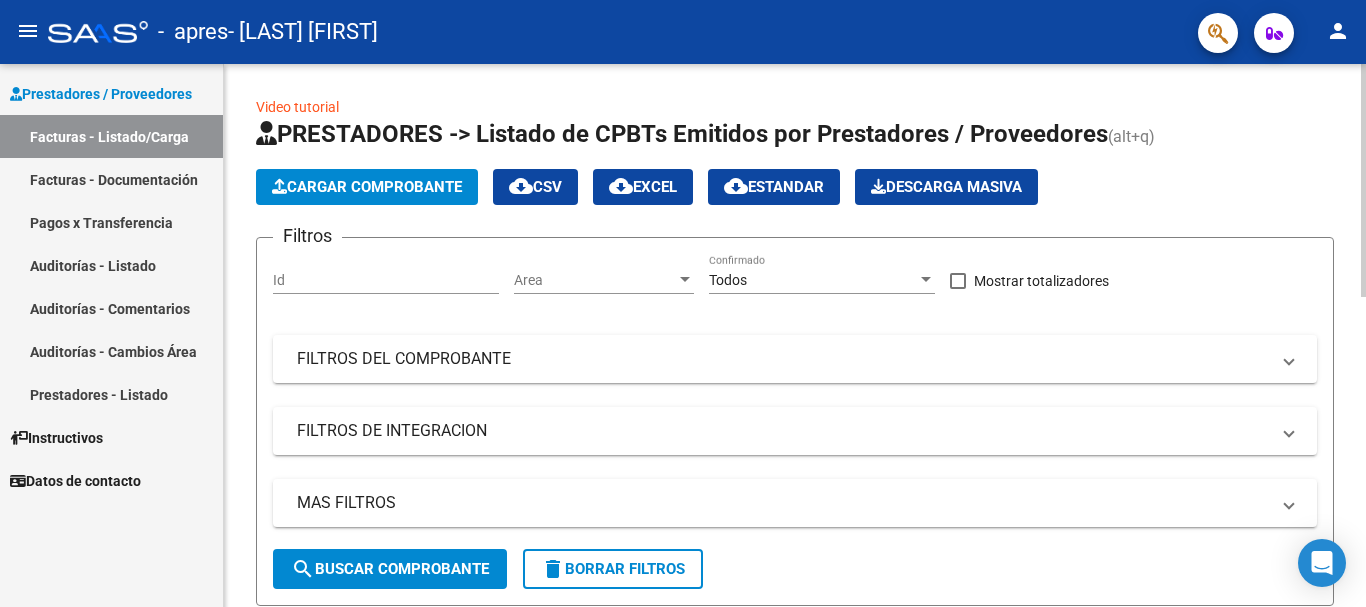 click on "Cargar Comprobante" 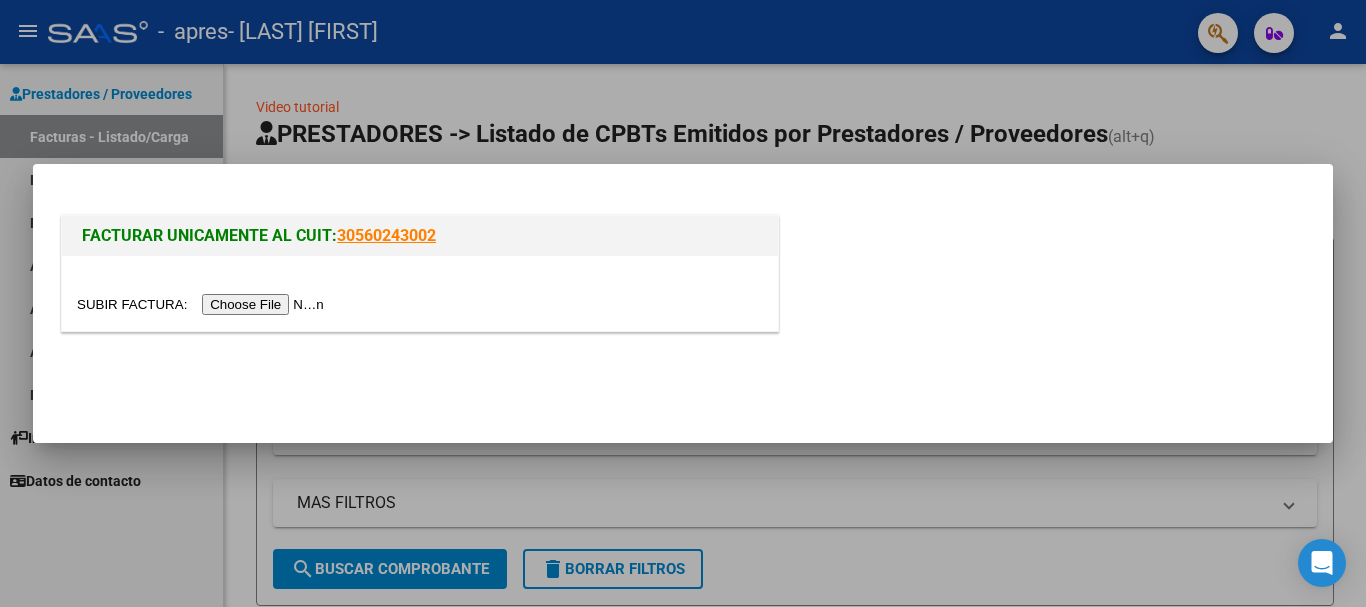 click at bounding box center [203, 304] 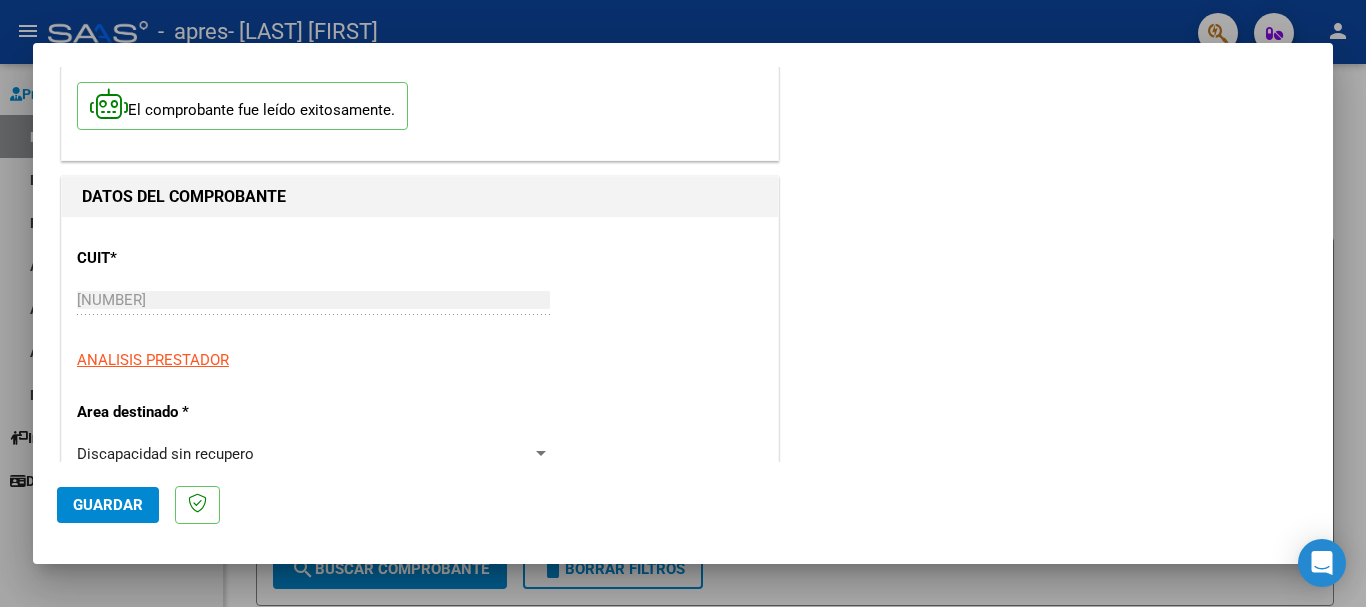 scroll, scrollTop: 200, scrollLeft: 0, axis: vertical 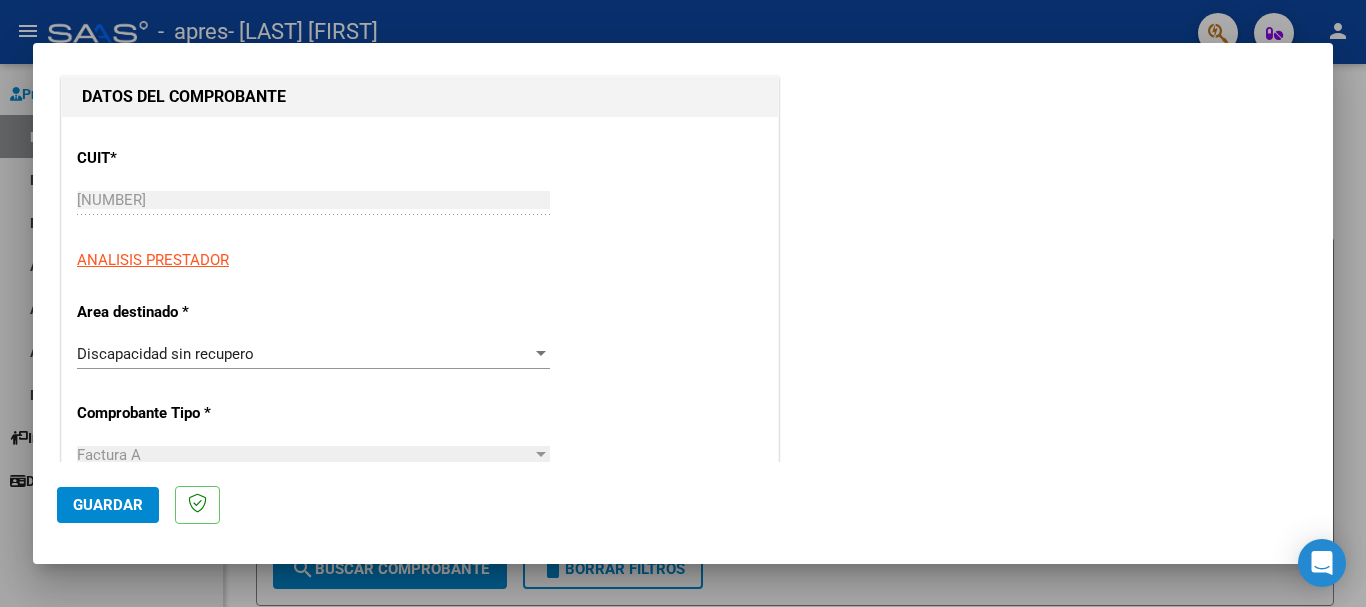 click on "Discapacidad sin recupero" at bounding box center [304, 354] 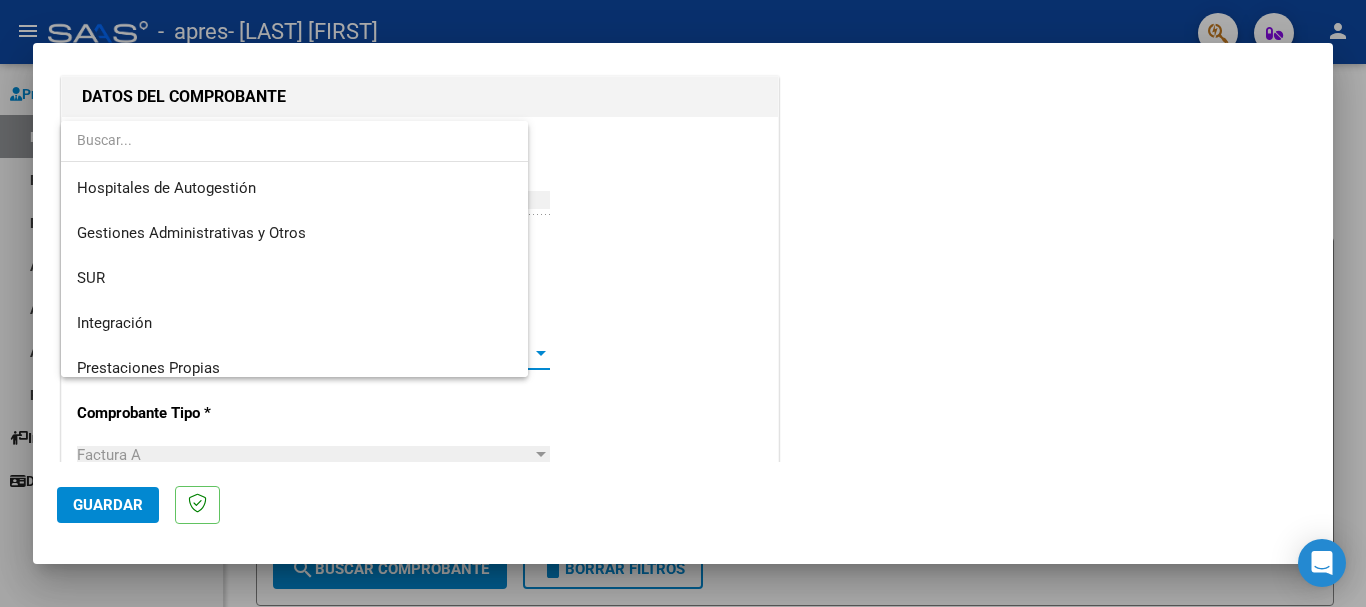 scroll, scrollTop: 149, scrollLeft: 0, axis: vertical 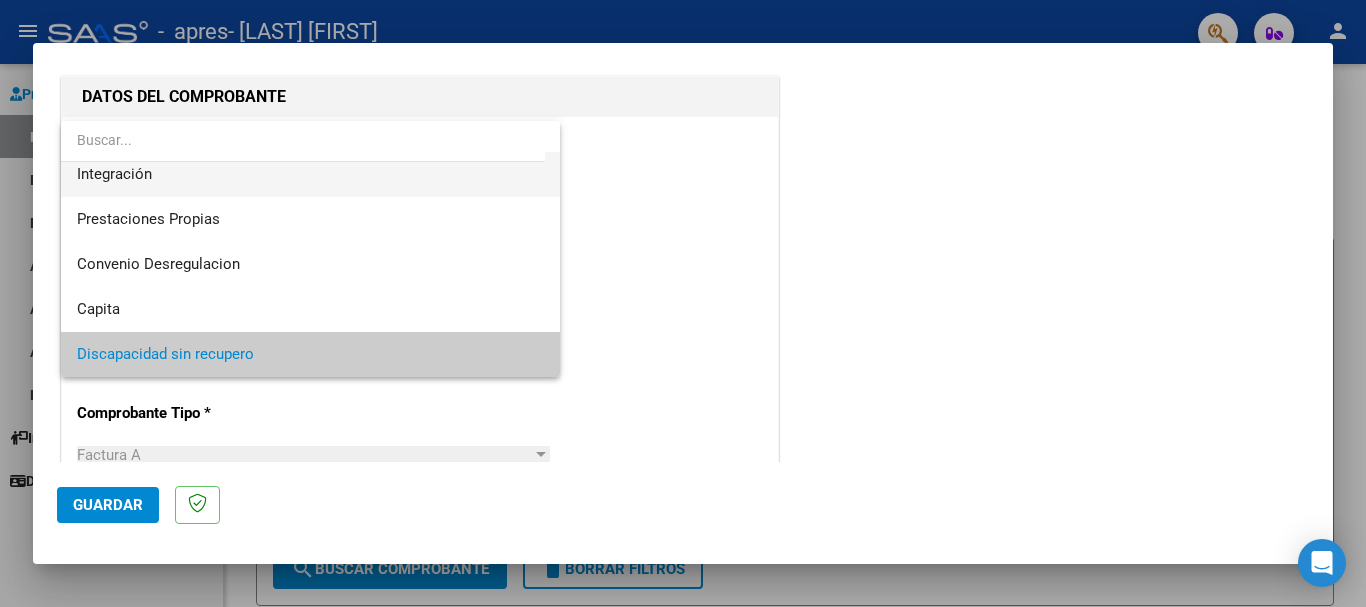 click on "Integración" at bounding box center [310, 174] 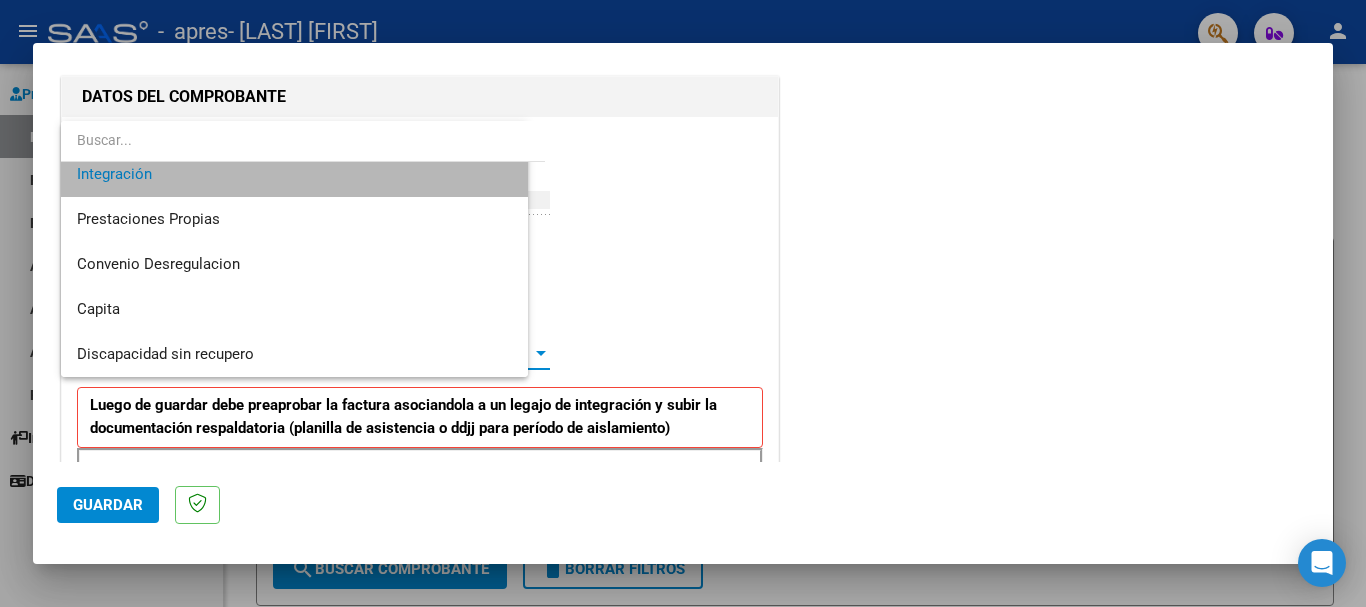 scroll, scrollTop: 135, scrollLeft: 0, axis: vertical 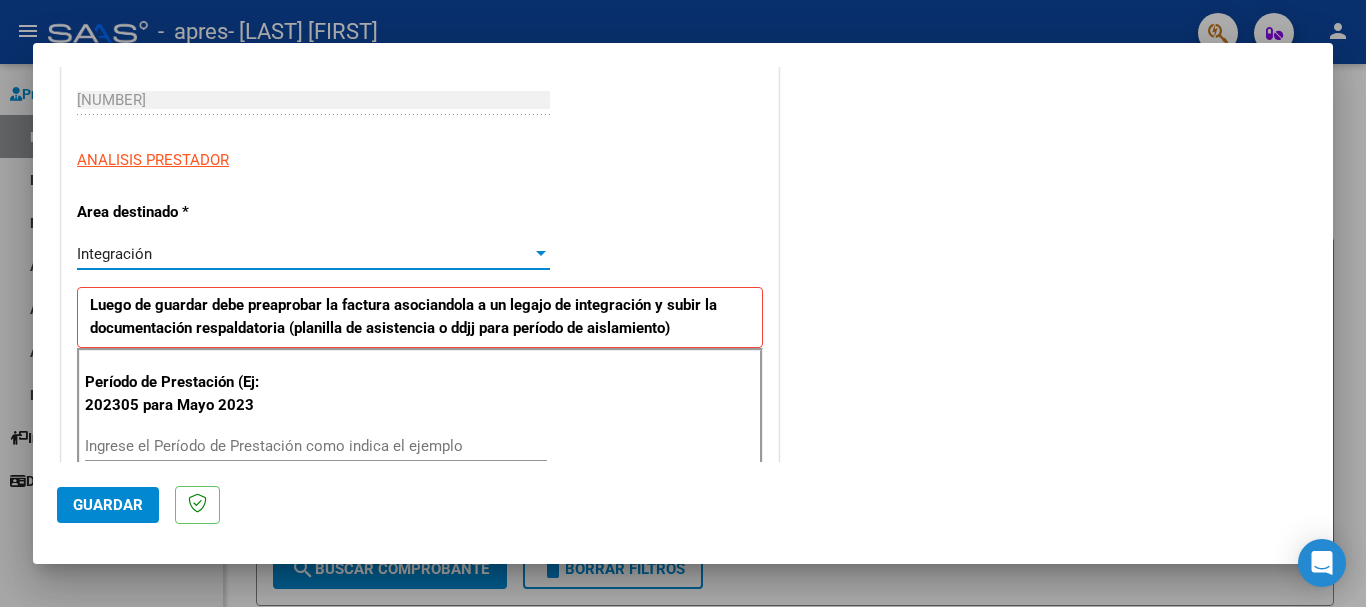 click on "Ingrese el Período de Prestación como indica el ejemplo" at bounding box center (316, 446) 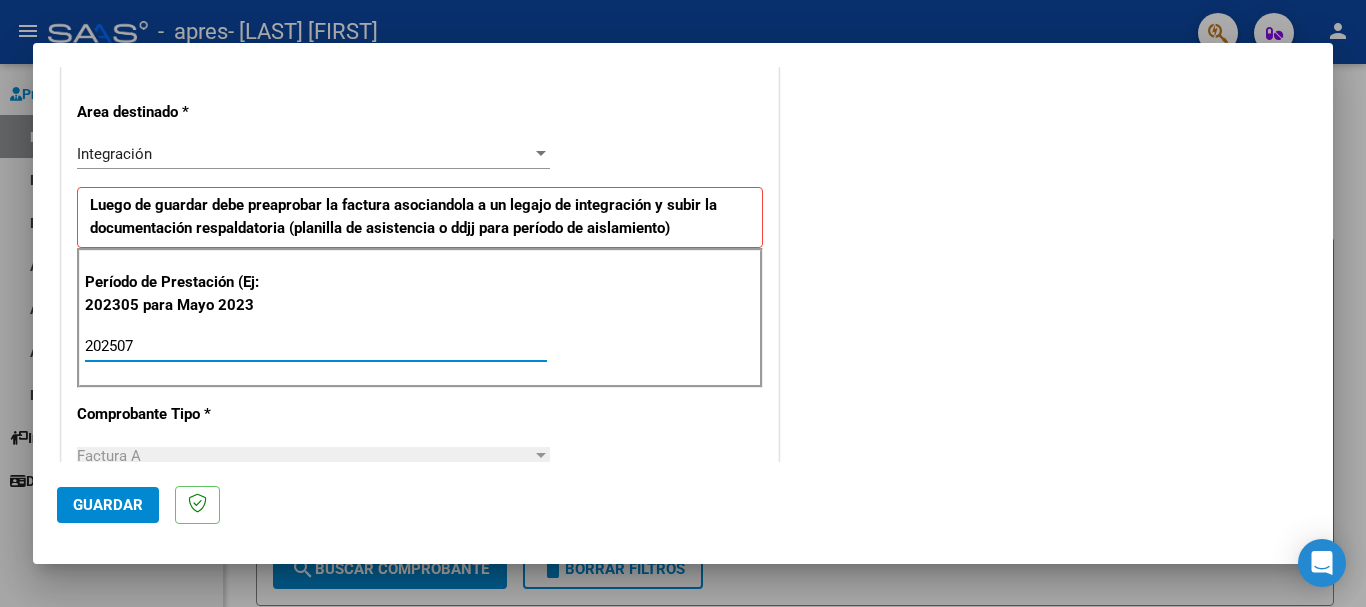 type on "202507" 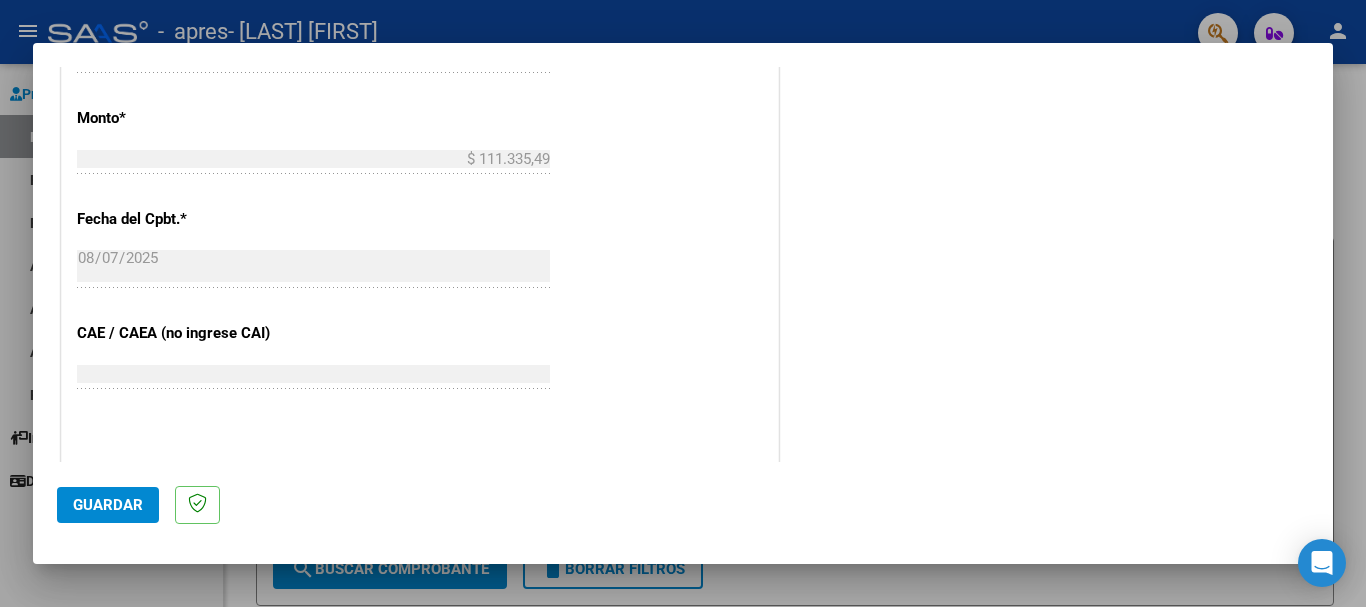 scroll, scrollTop: 1100, scrollLeft: 0, axis: vertical 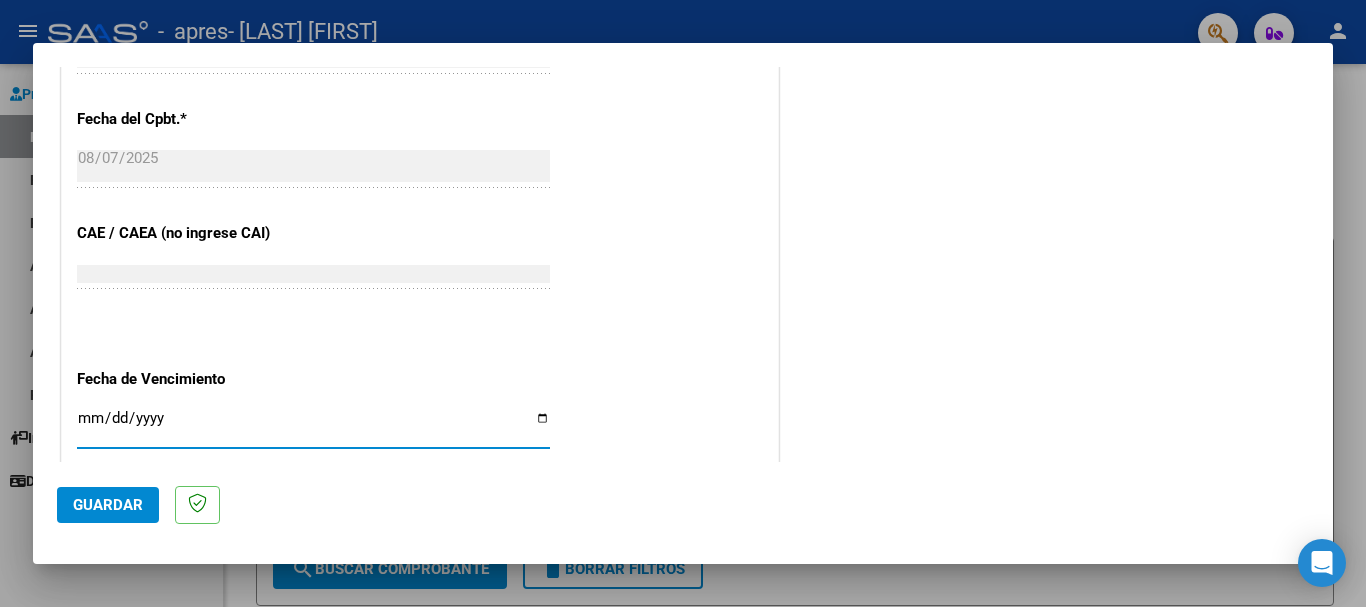 click on "Ingresar la fecha" at bounding box center (313, 426) 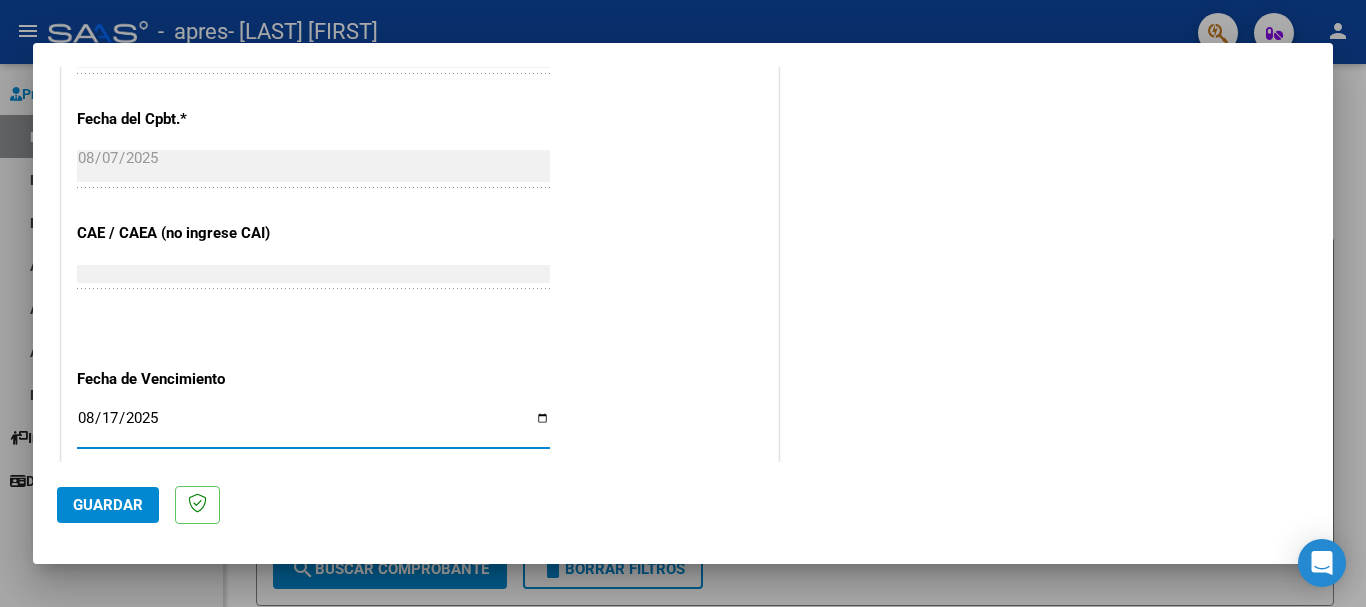 type on "2025-08-17" 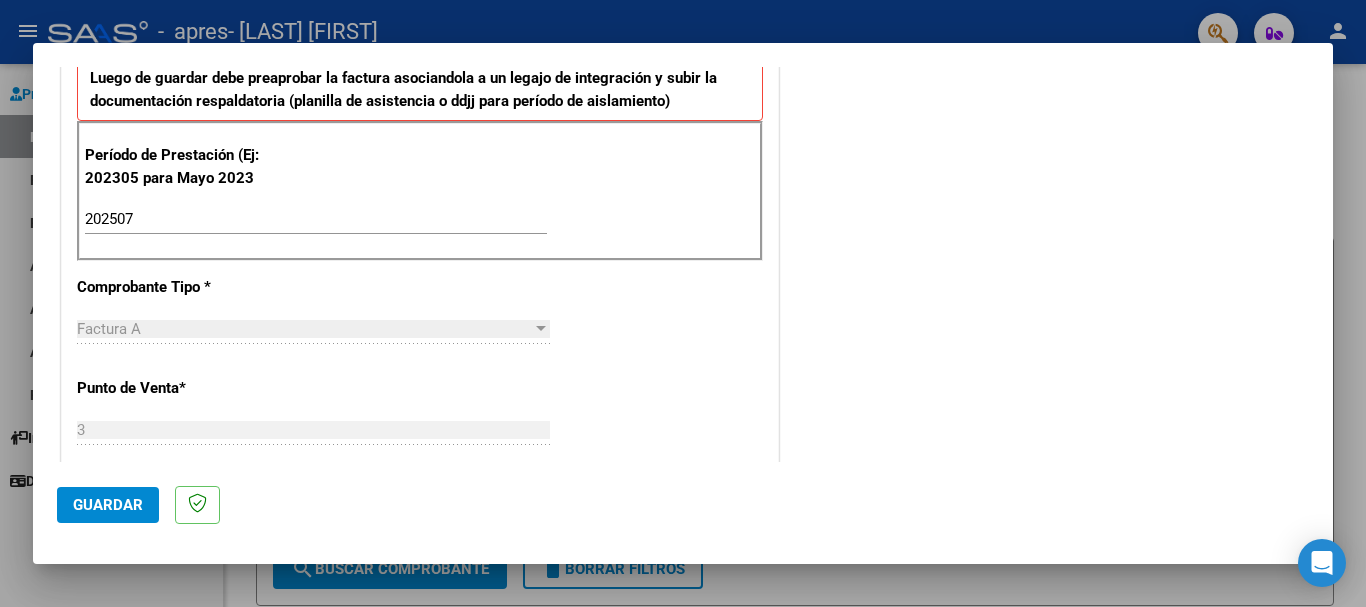 scroll, scrollTop: 0, scrollLeft: 0, axis: both 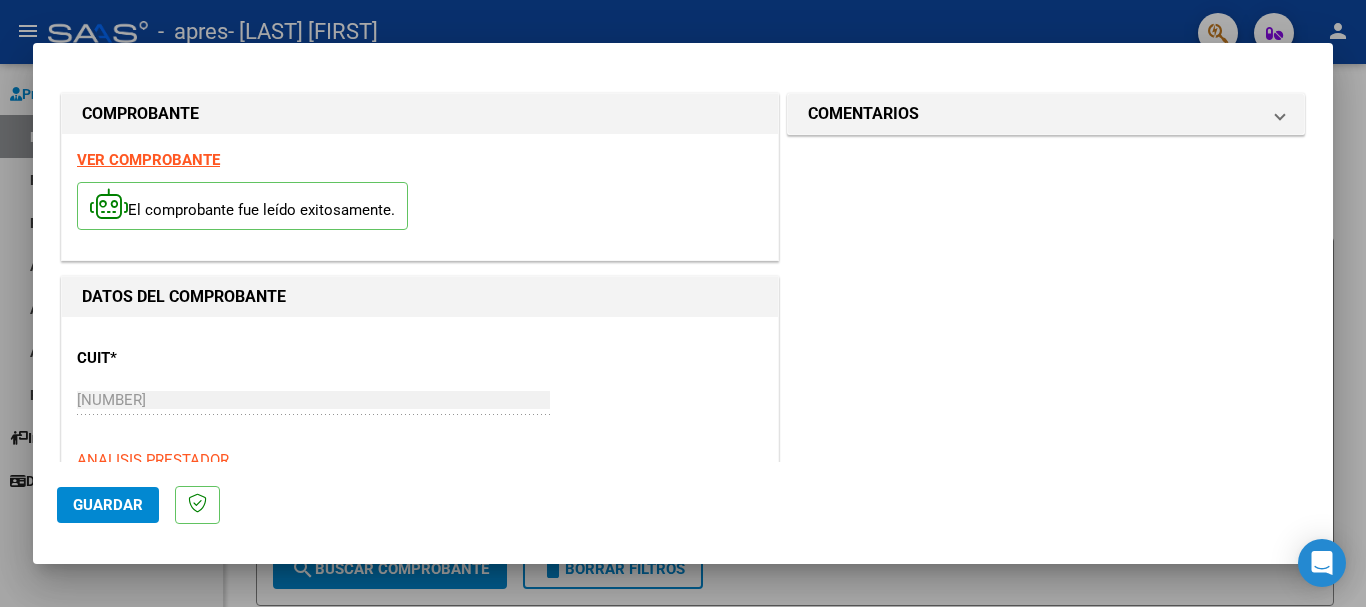 click on "Guardar" 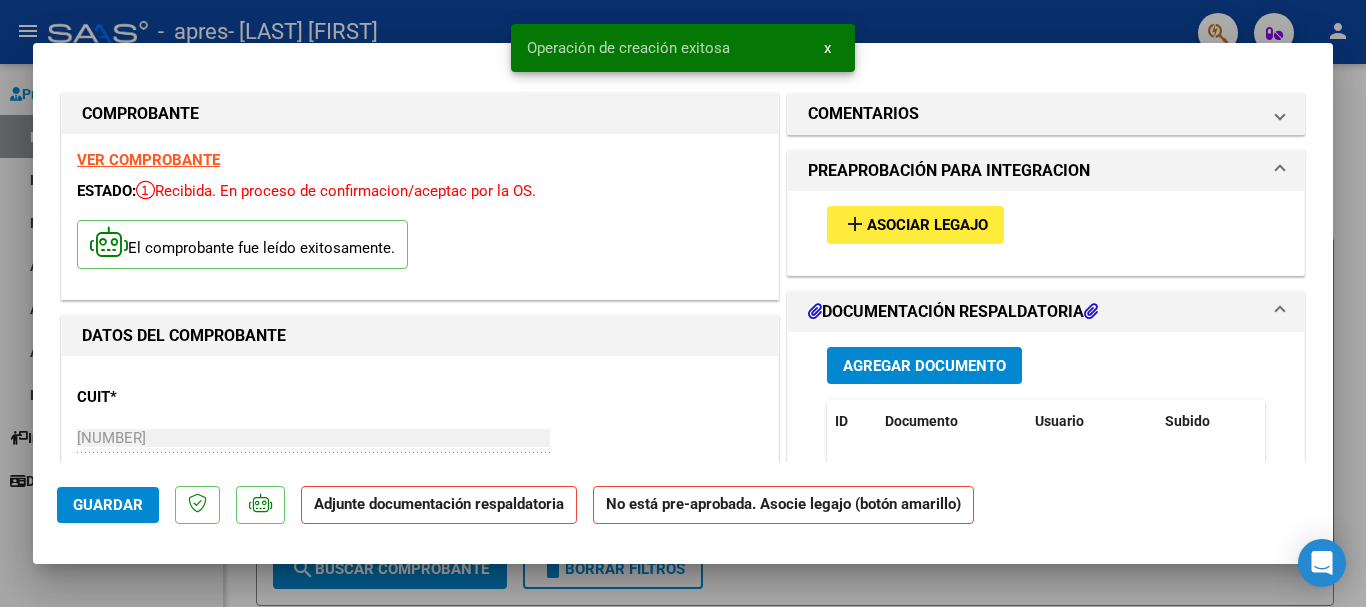 click on "Agregar Documento" at bounding box center (924, 366) 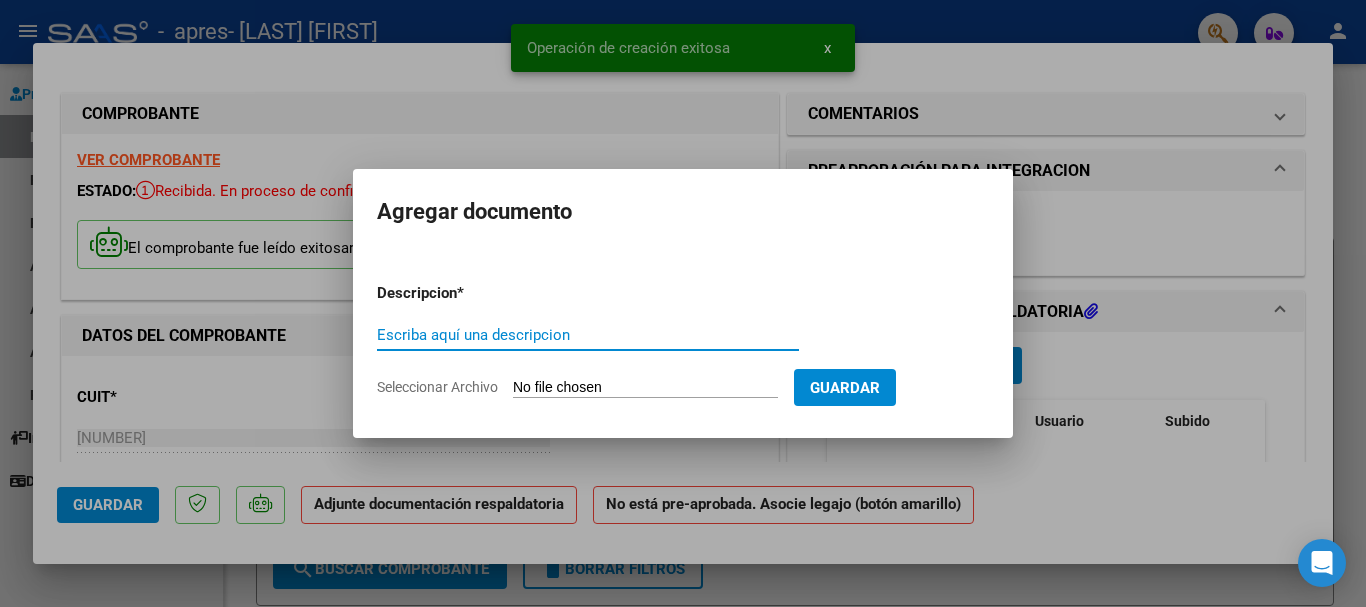 click on "Escriba aquí una descripcion" at bounding box center [588, 335] 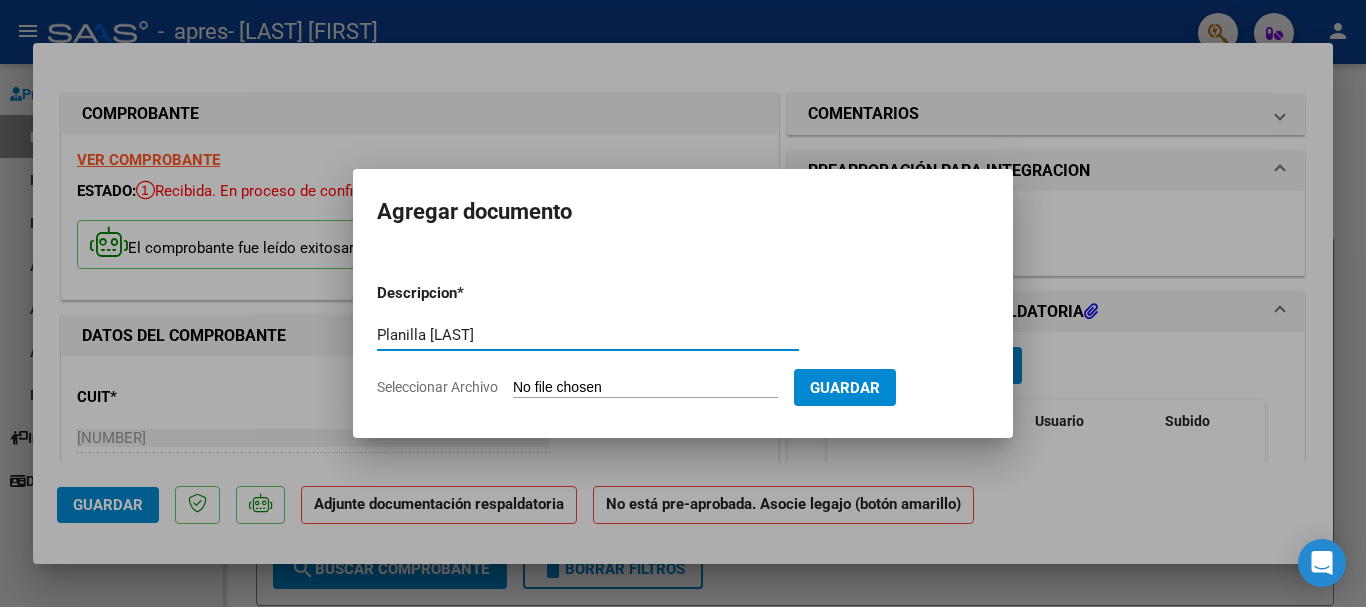 type on "Planilla [LAST]" 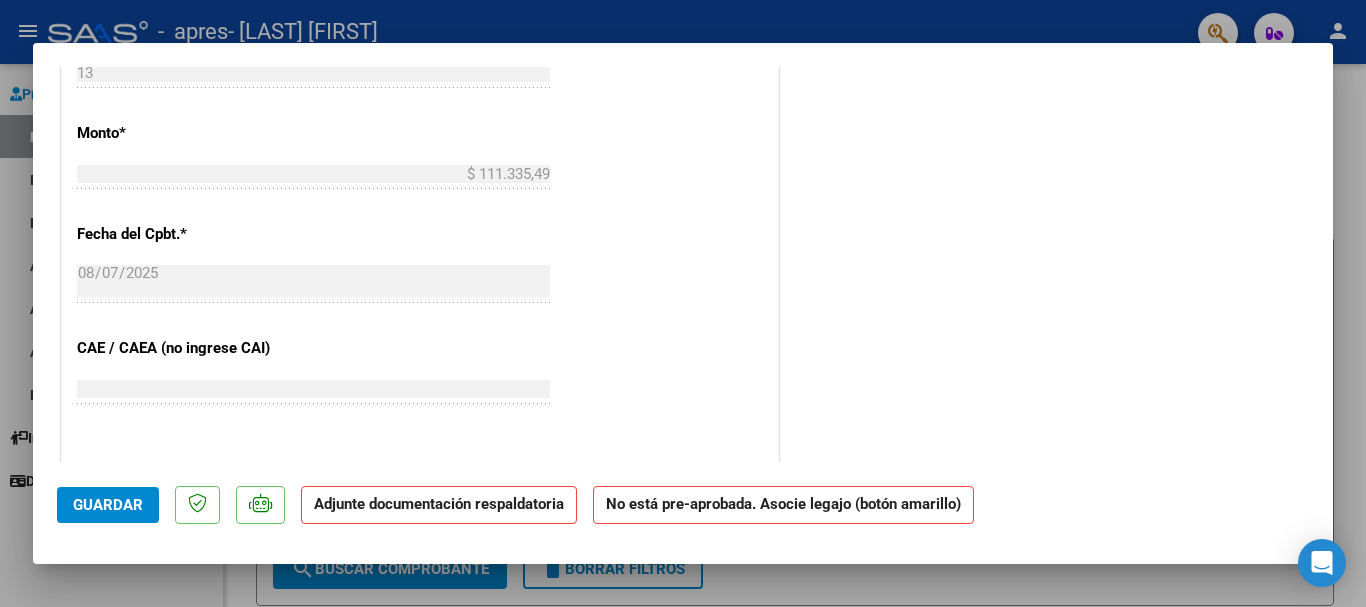 scroll, scrollTop: 1342, scrollLeft: 0, axis: vertical 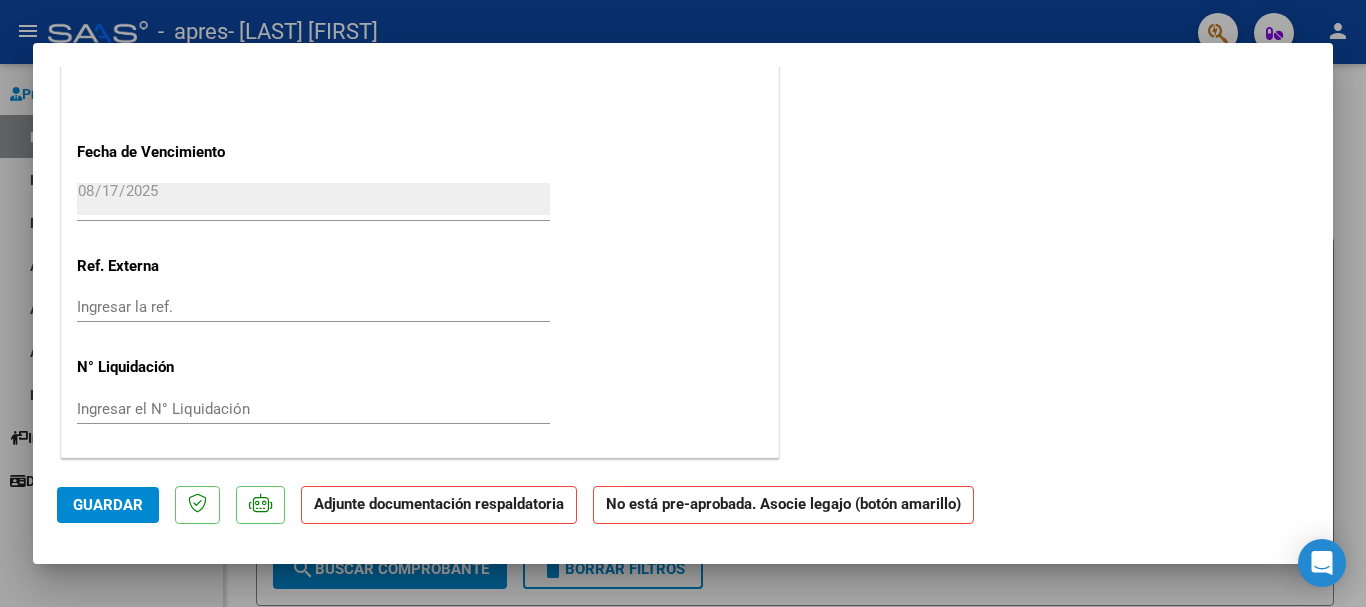 click at bounding box center (683, 303) 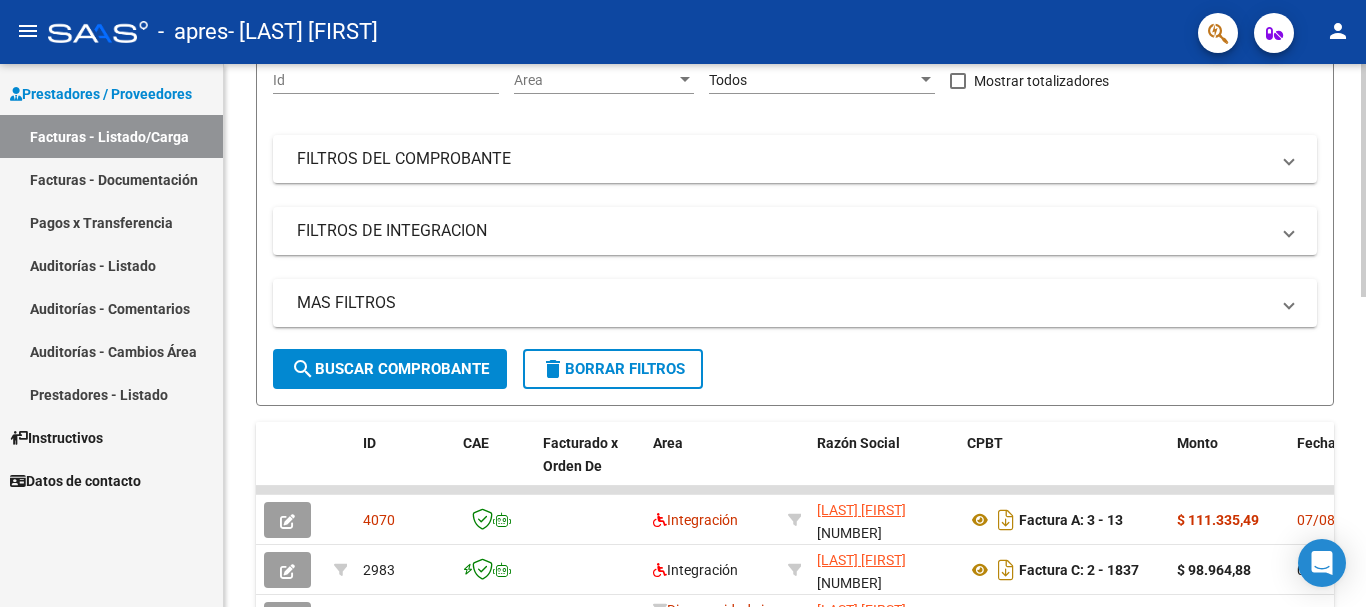 scroll, scrollTop: 0, scrollLeft: 0, axis: both 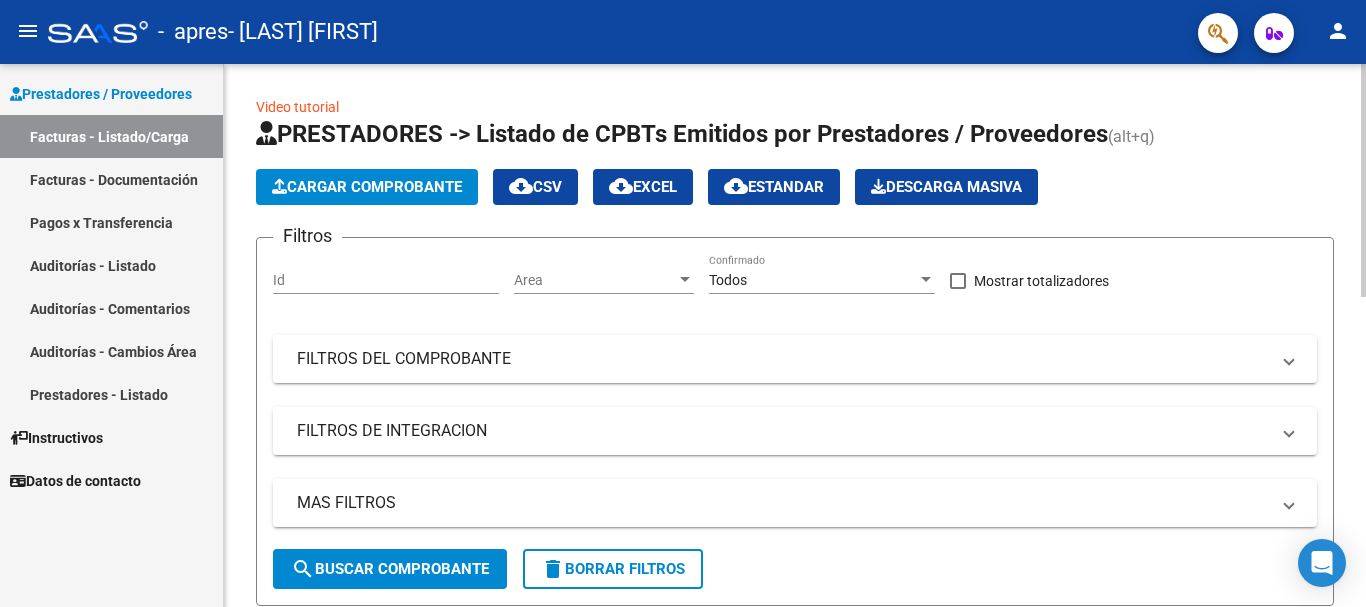 click on "Cargar Comprobante" 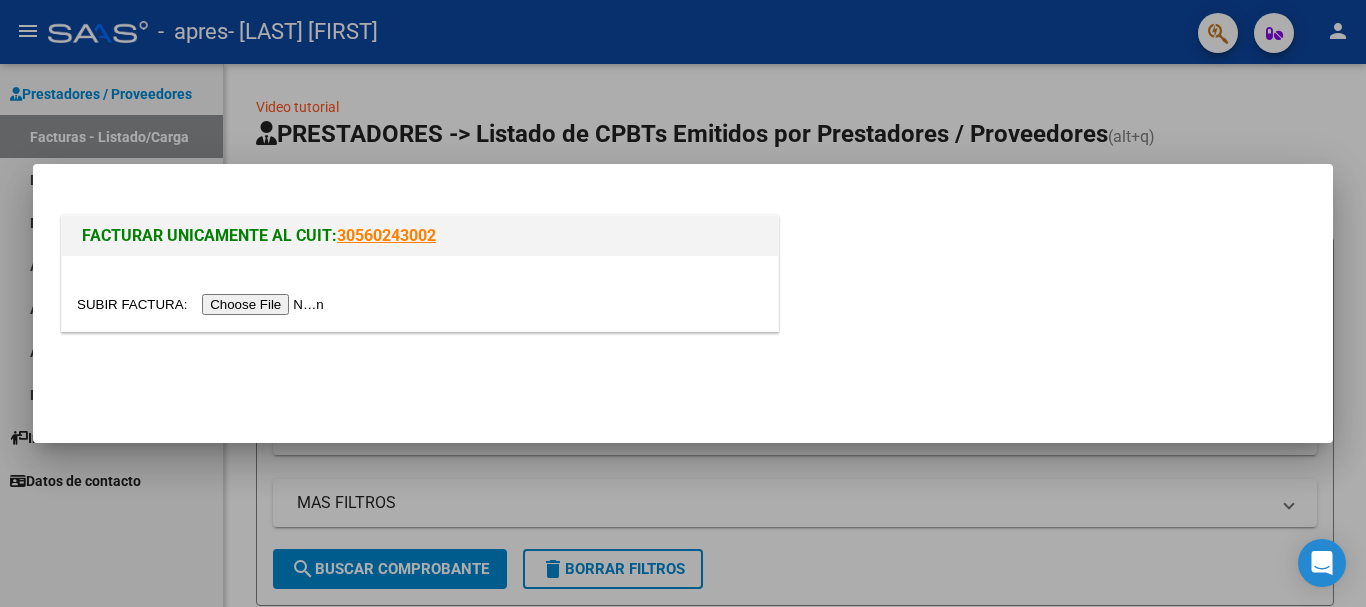 click at bounding box center [203, 304] 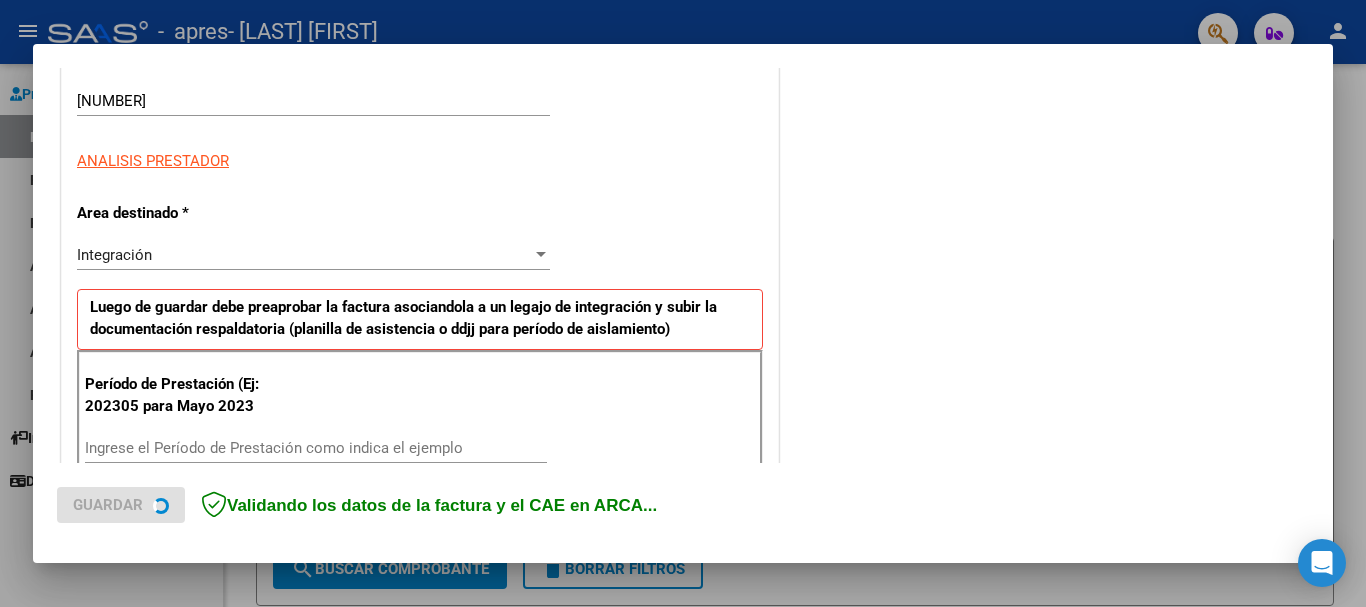 scroll, scrollTop: 400, scrollLeft: 0, axis: vertical 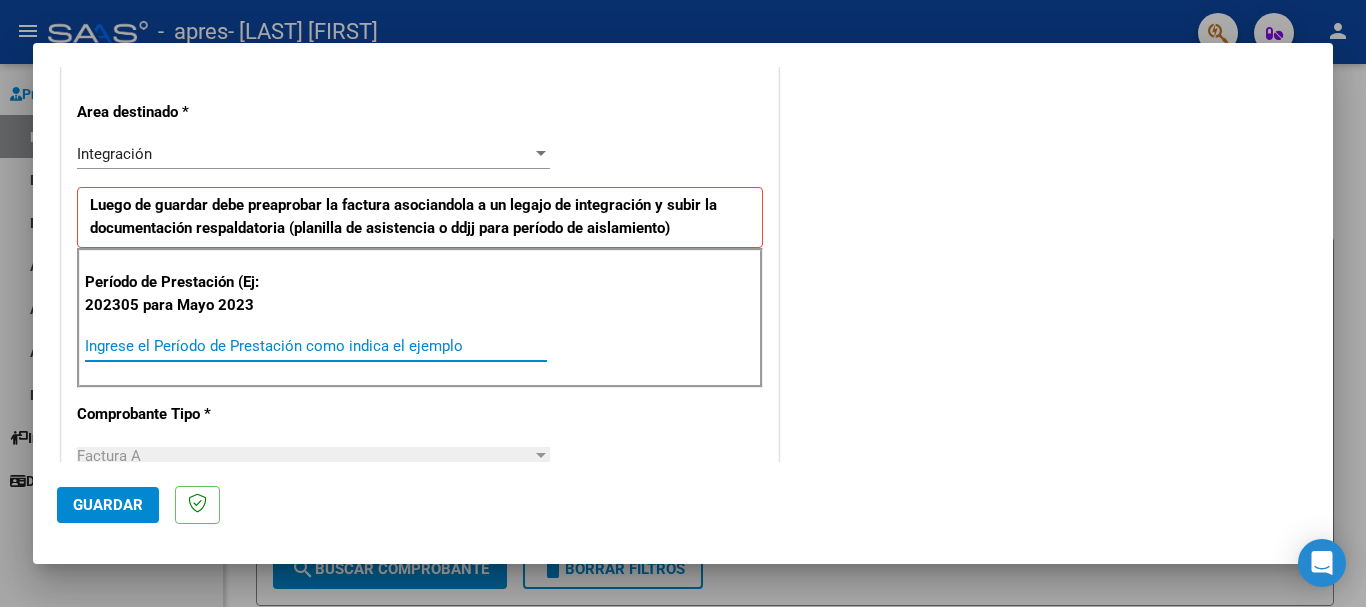 click on "Ingrese el Período de Prestación como indica el ejemplo" at bounding box center (316, 346) 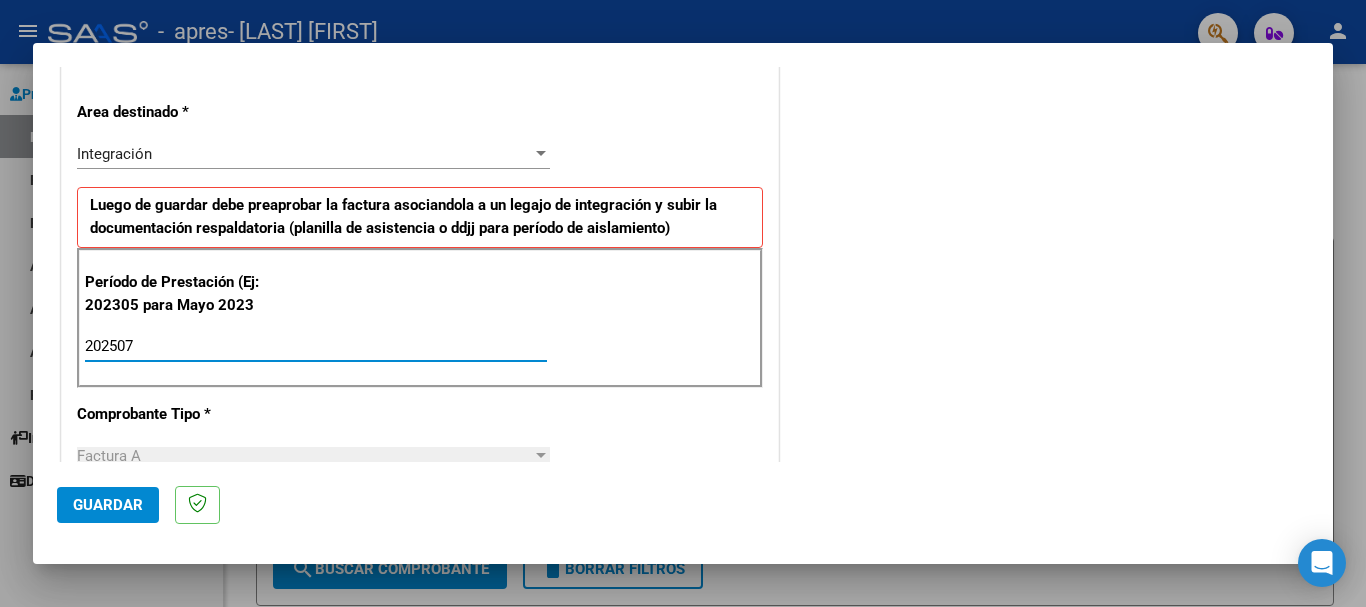 type on "202507" 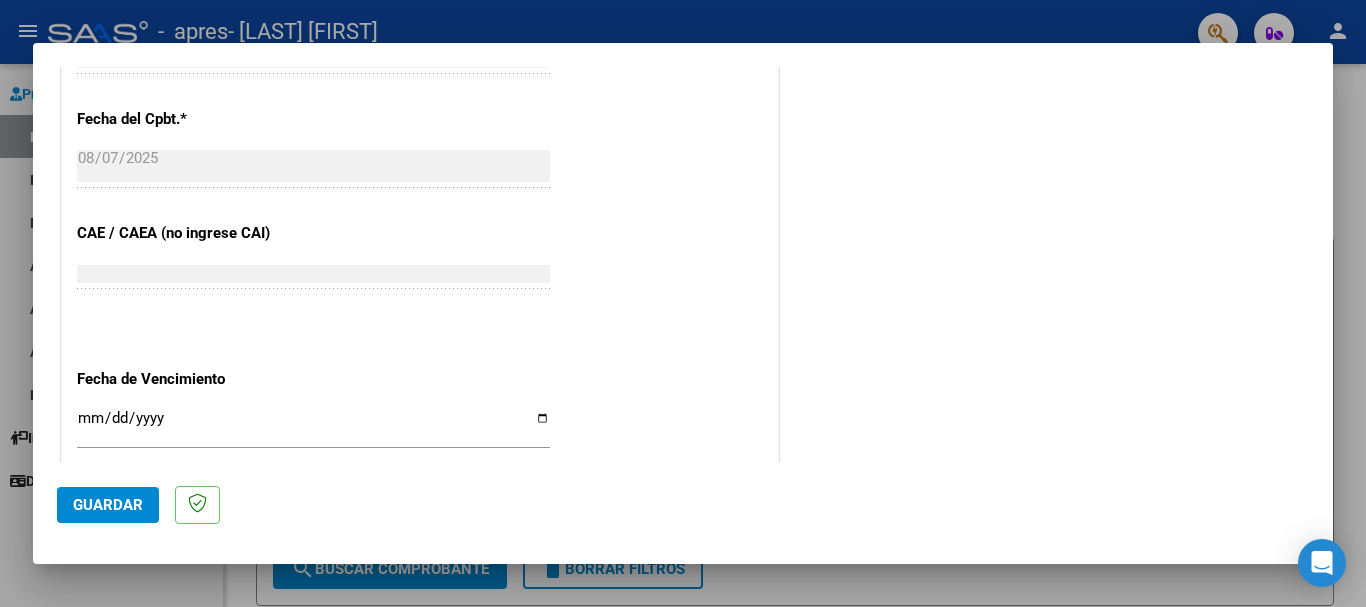 scroll, scrollTop: 1327, scrollLeft: 0, axis: vertical 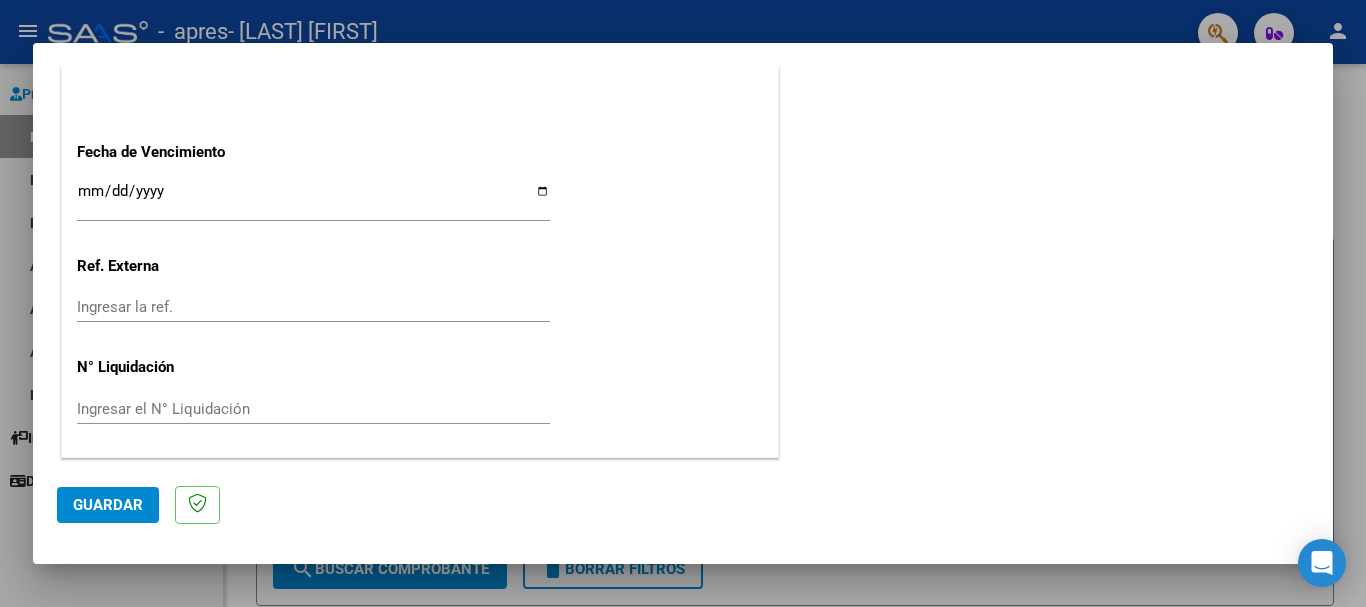 click on "Ingresar la fecha" at bounding box center [313, 199] 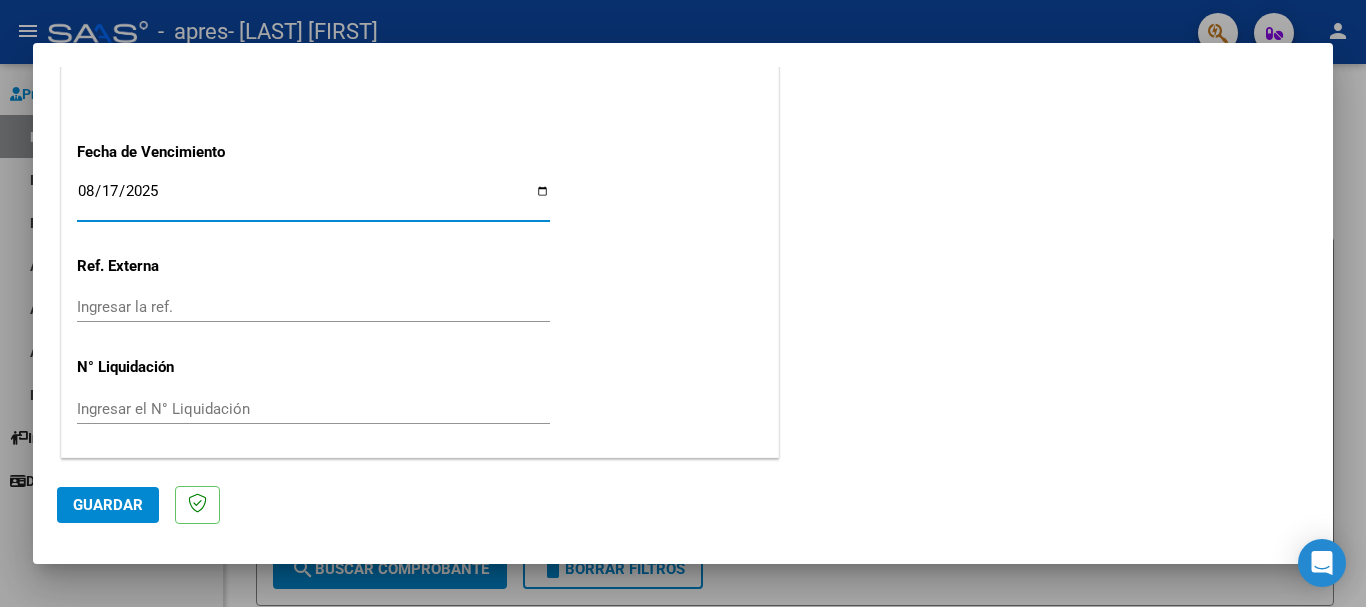 type on "2025-08-17" 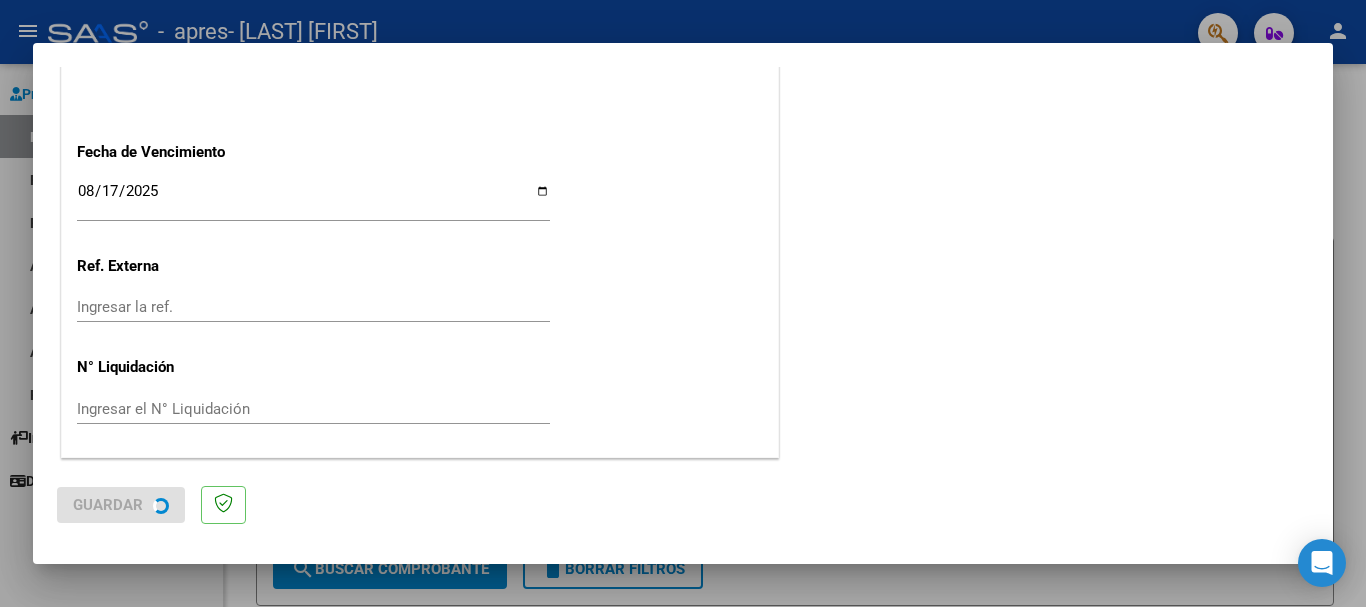scroll, scrollTop: 0, scrollLeft: 0, axis: both 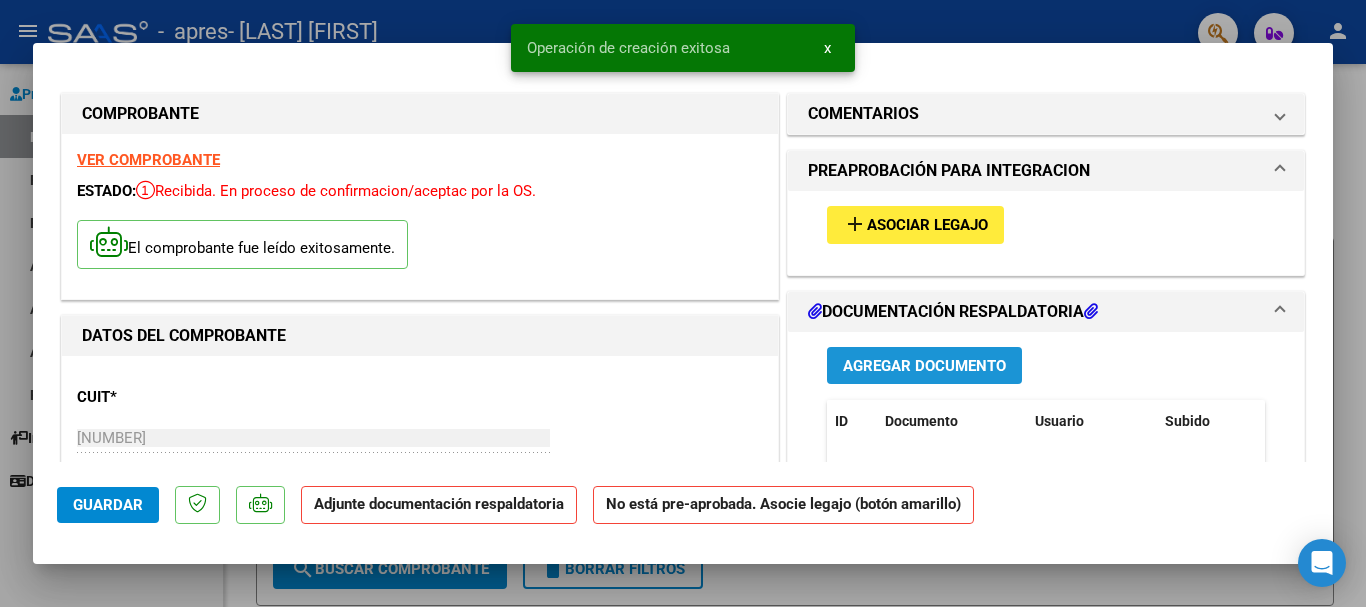 click on "Agregar Documento" at bounding box center [924, 366] 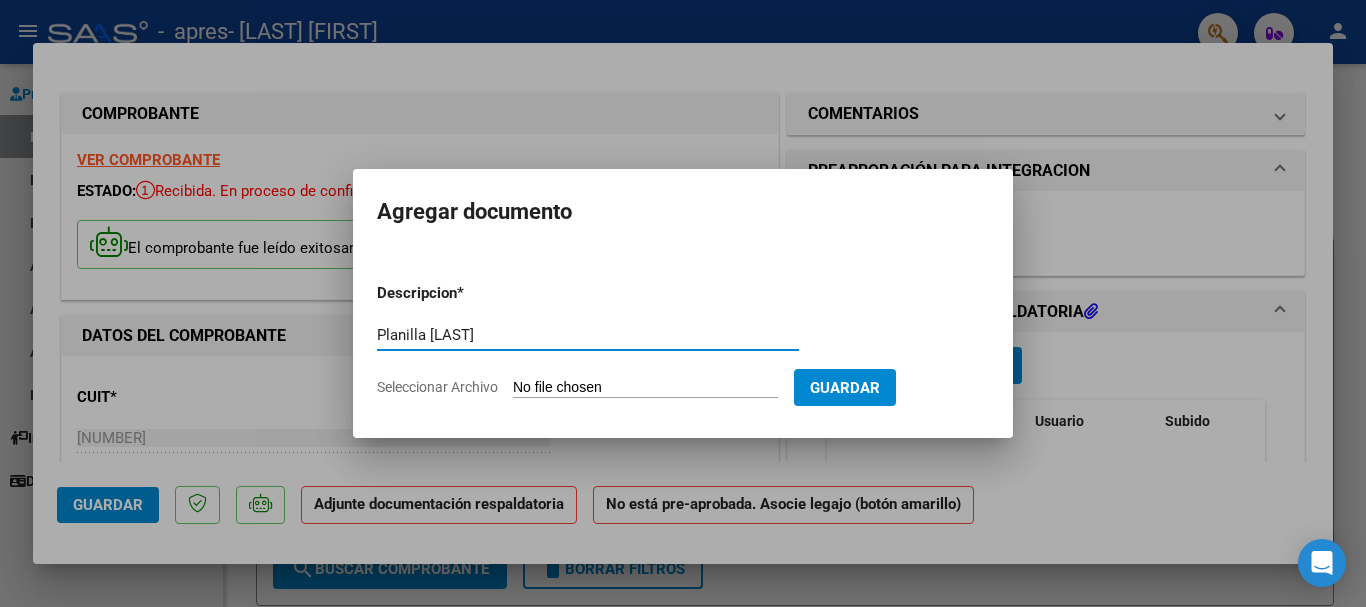 type on "Planilla [LAST]" 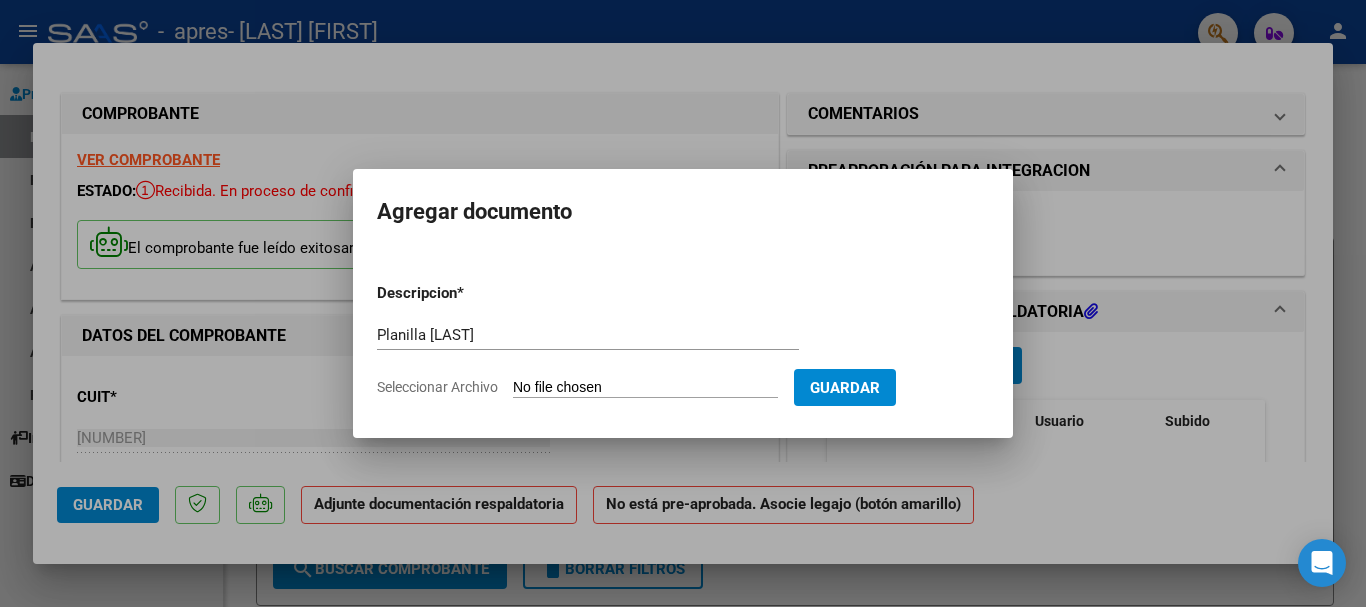 click on "Seleccionar Archivo" at bounding box center [645, 388] 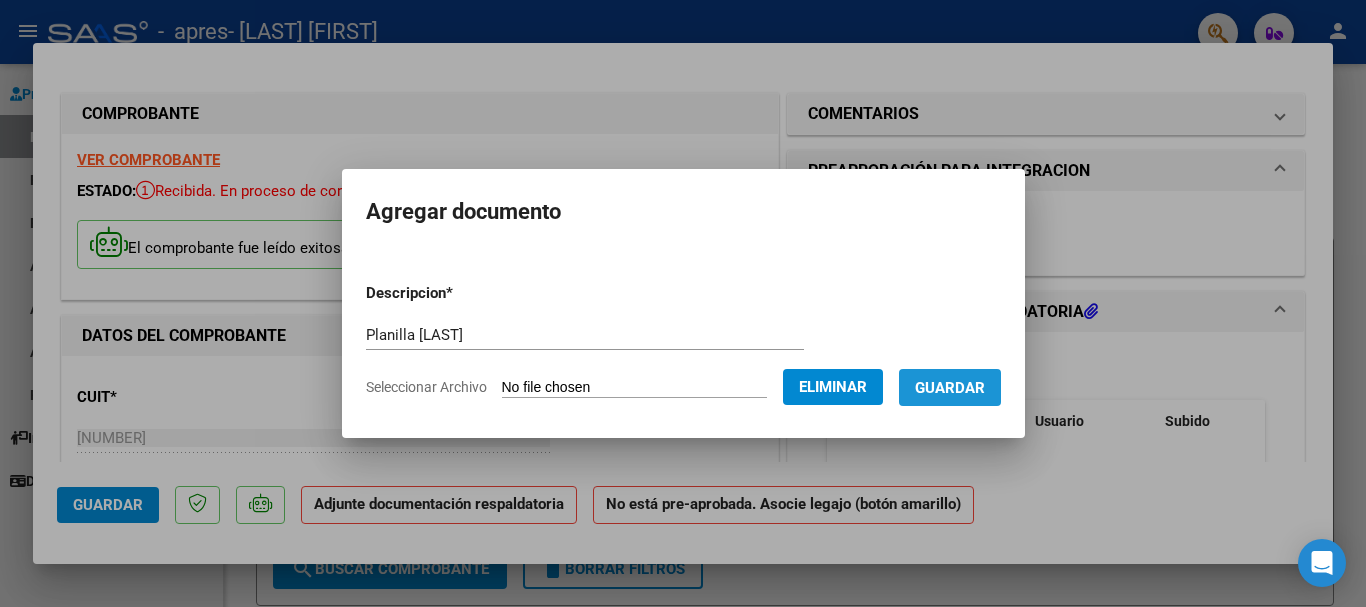 click on "Guardar" at bounding box center [950, 387] 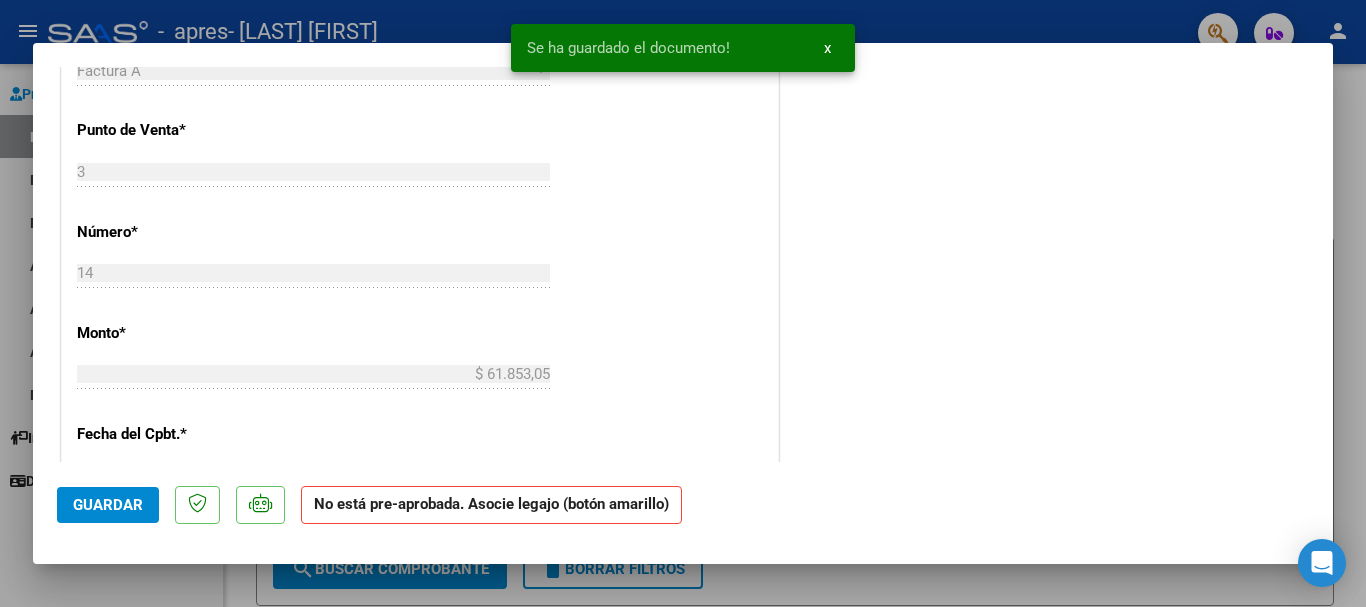 scroll, scrollTop: 1000, scrollLeft: 0, axis: vertical 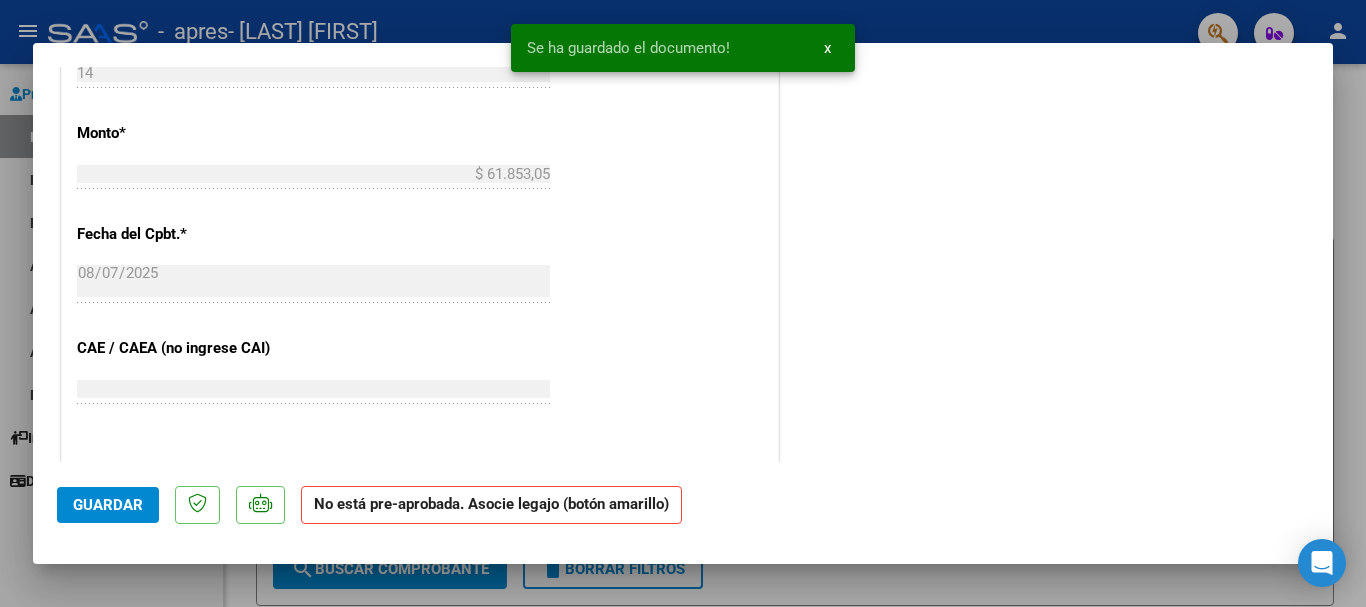 click on "Guardar" 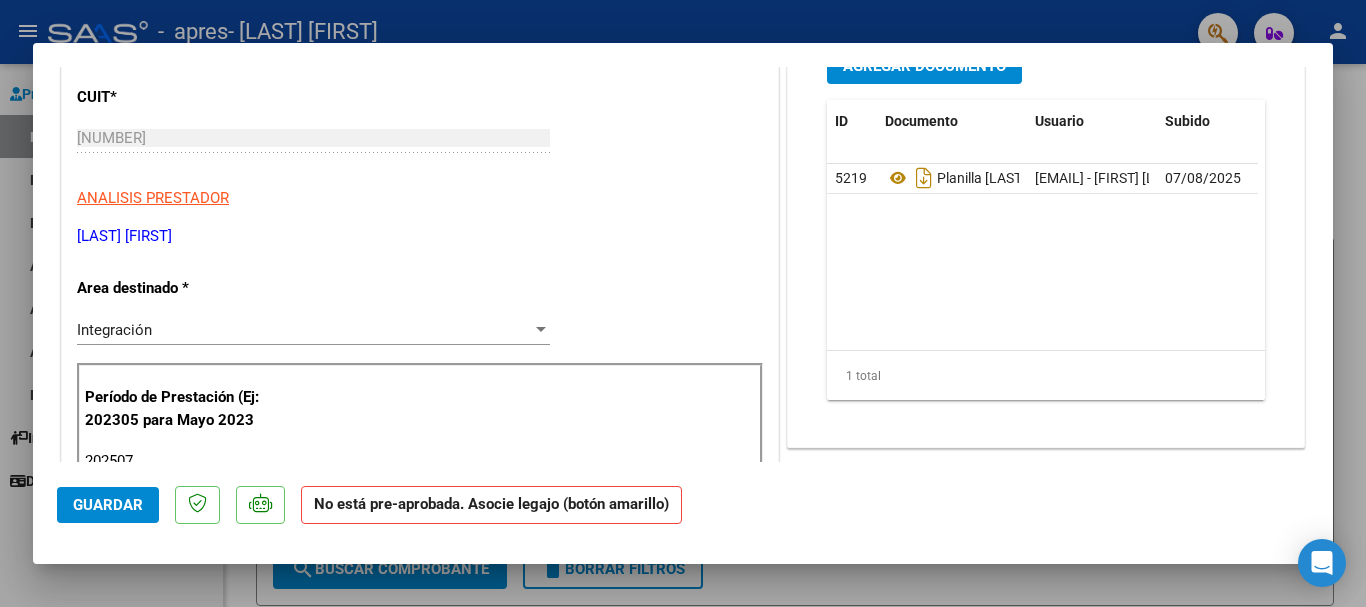 scroll, scrollTop: 0, scrollLeft: 0, axis: both 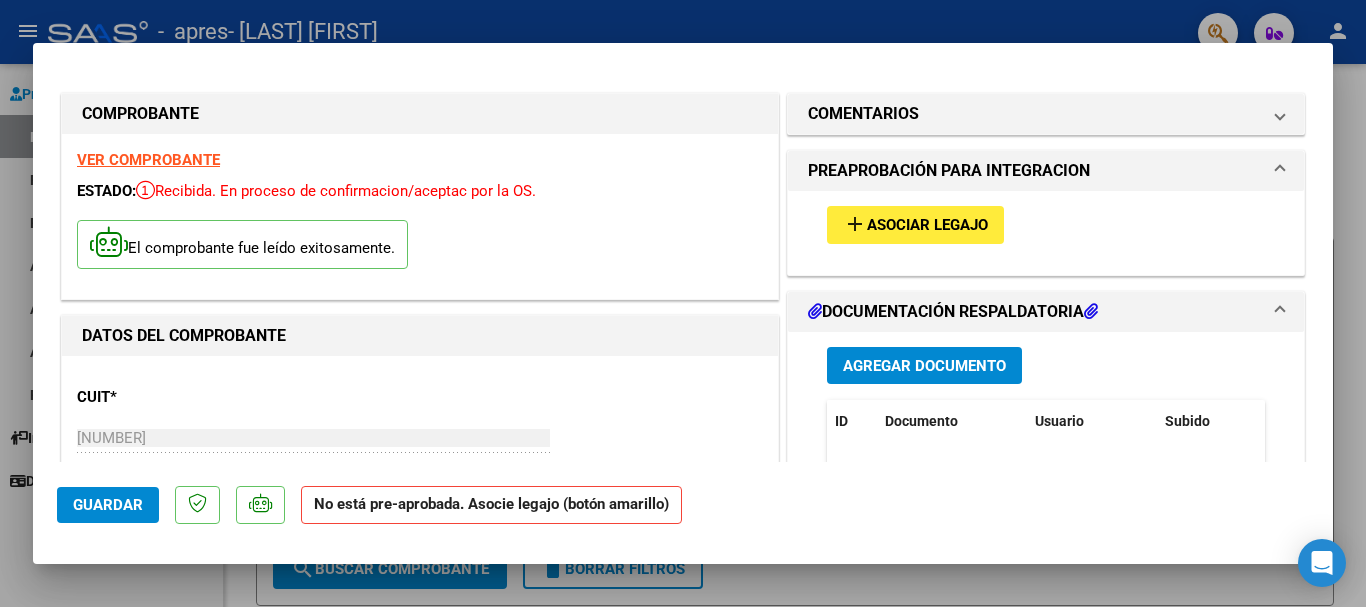 click on "add Asociar Legajo" at bounding box center [915, 224] 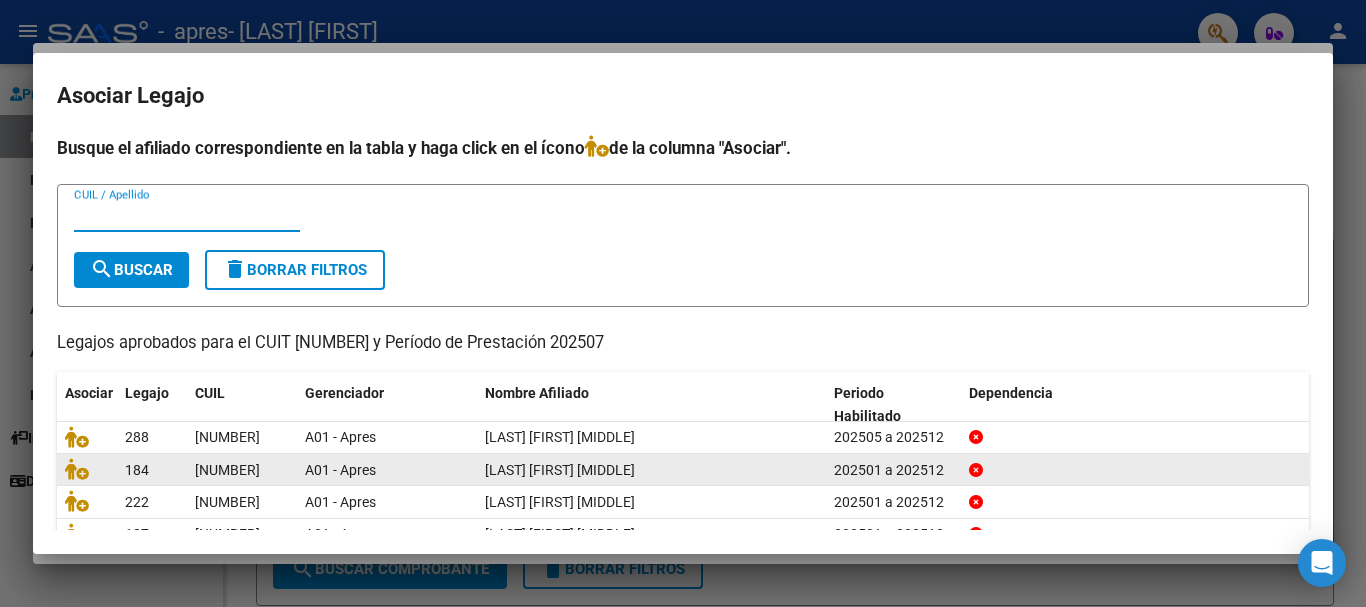 scroll, scrollTop: 100, scrollLeft: 0, axis: vertical 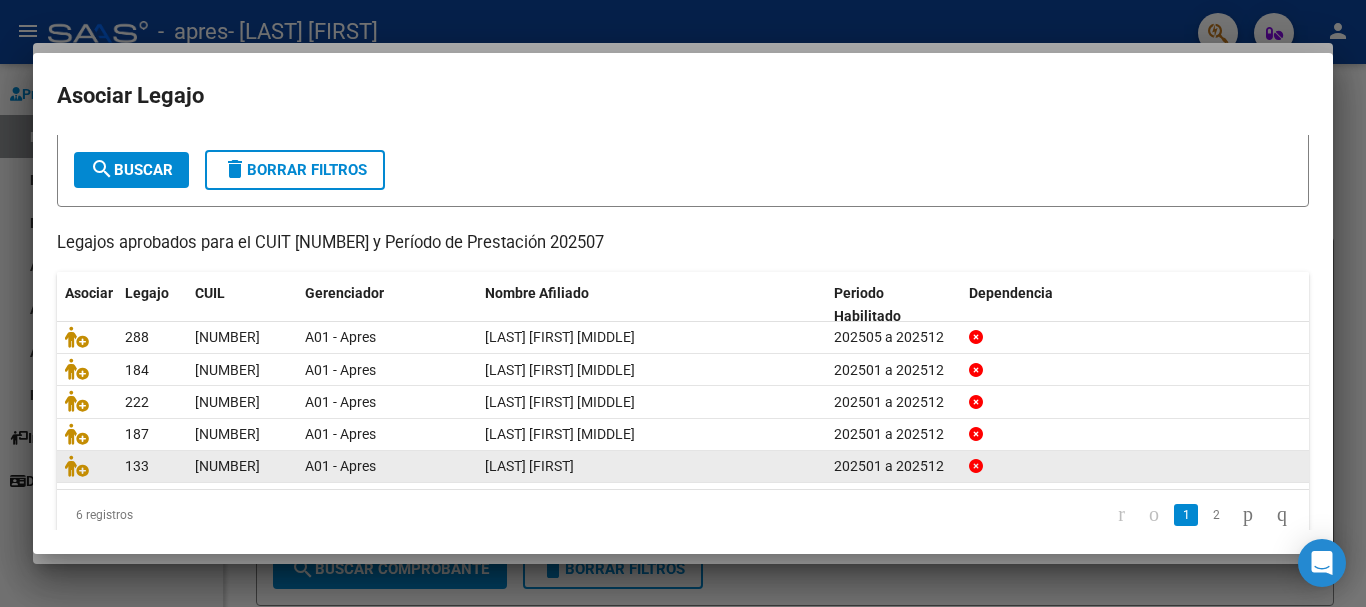 click on "[LAST] [FIRST]" 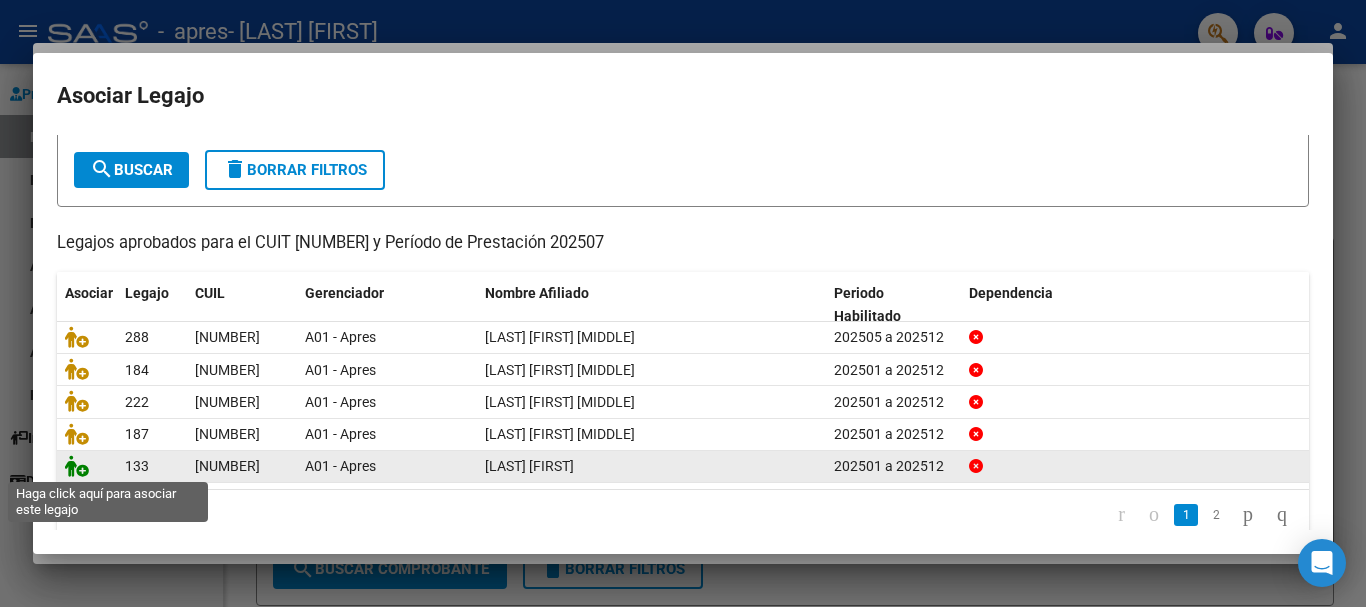 click 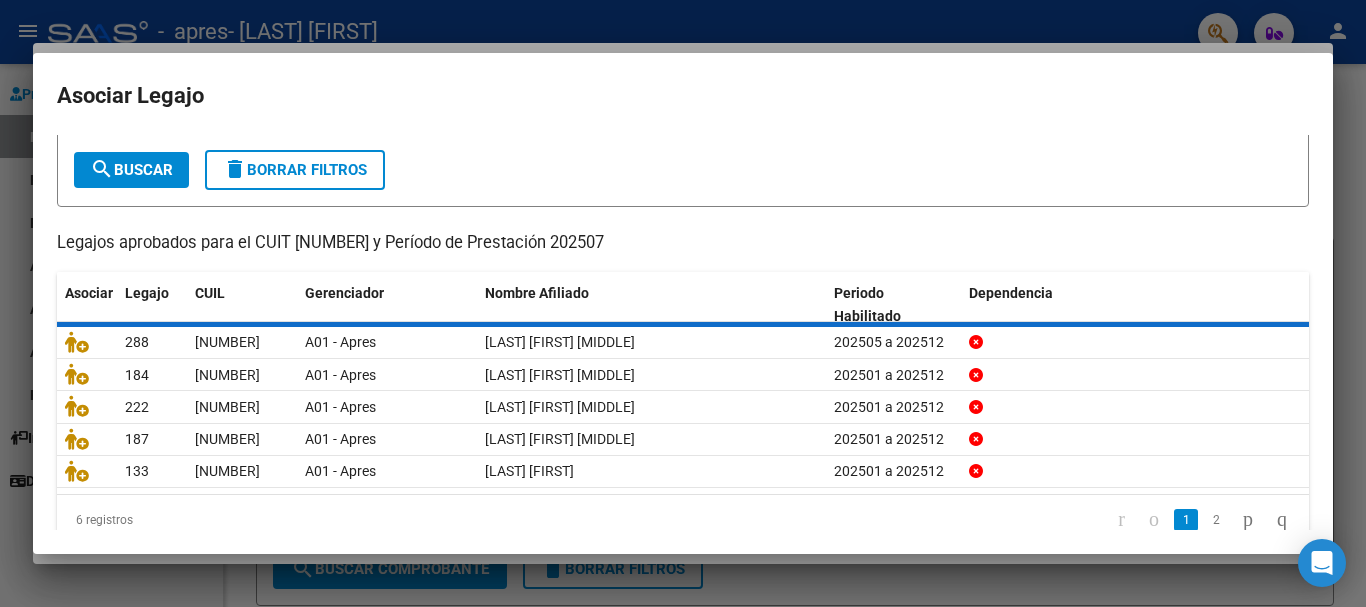 scroll, scrollTop: 0, scrollLeft: 0, axis: both 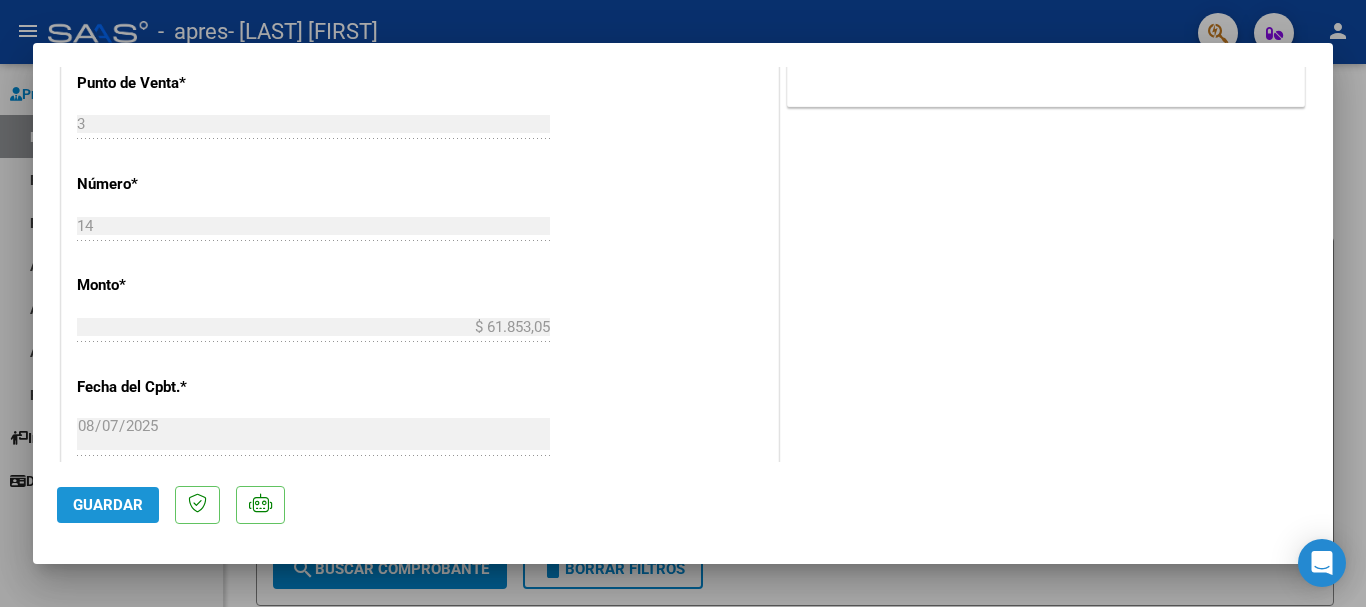 click on "Guardar" 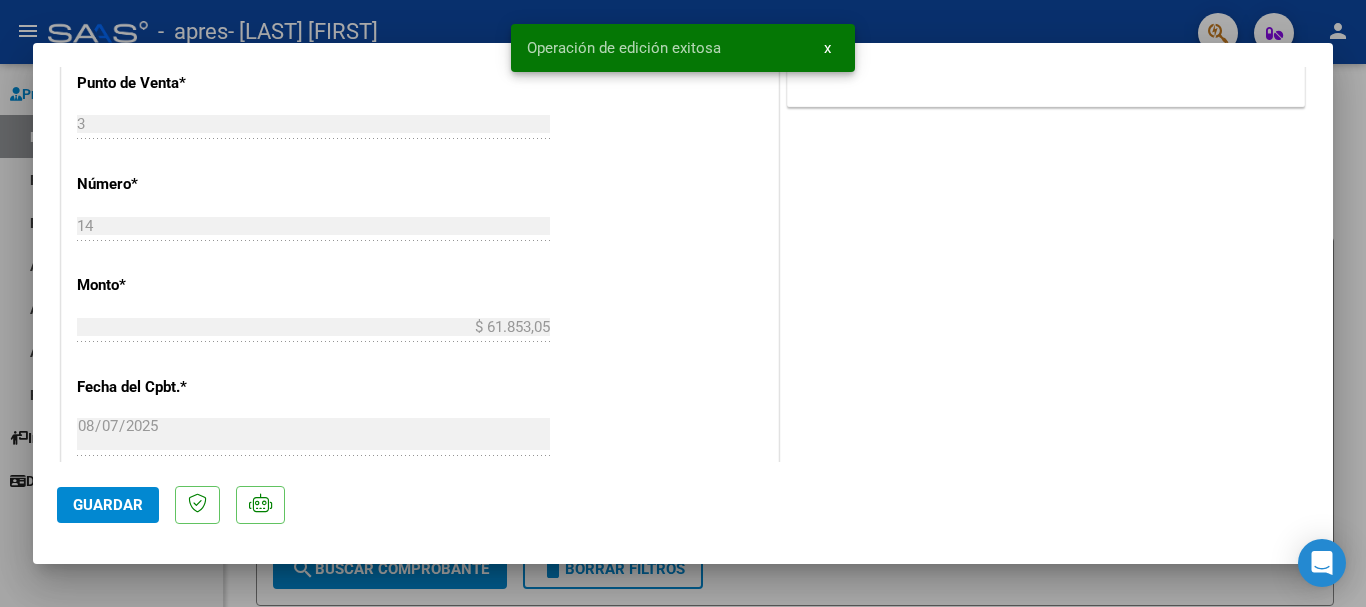 click at bounding box center [683, 303] 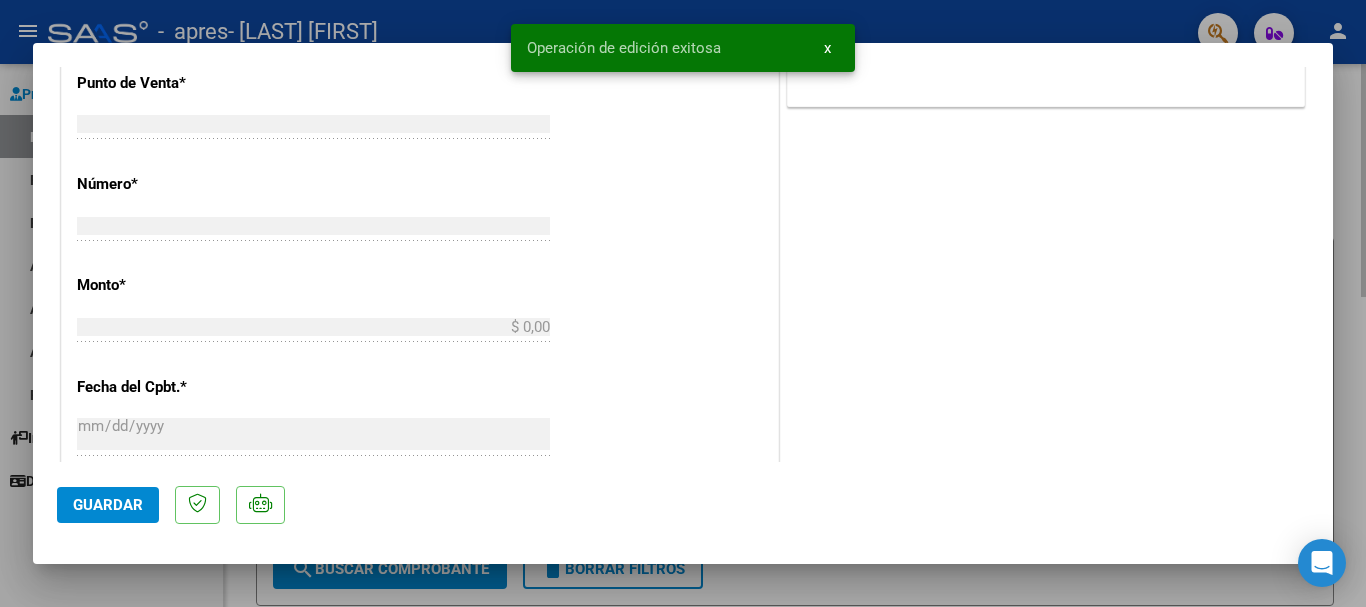 scroll, scrollTop: 0, scrollLeft: 0, axis: both 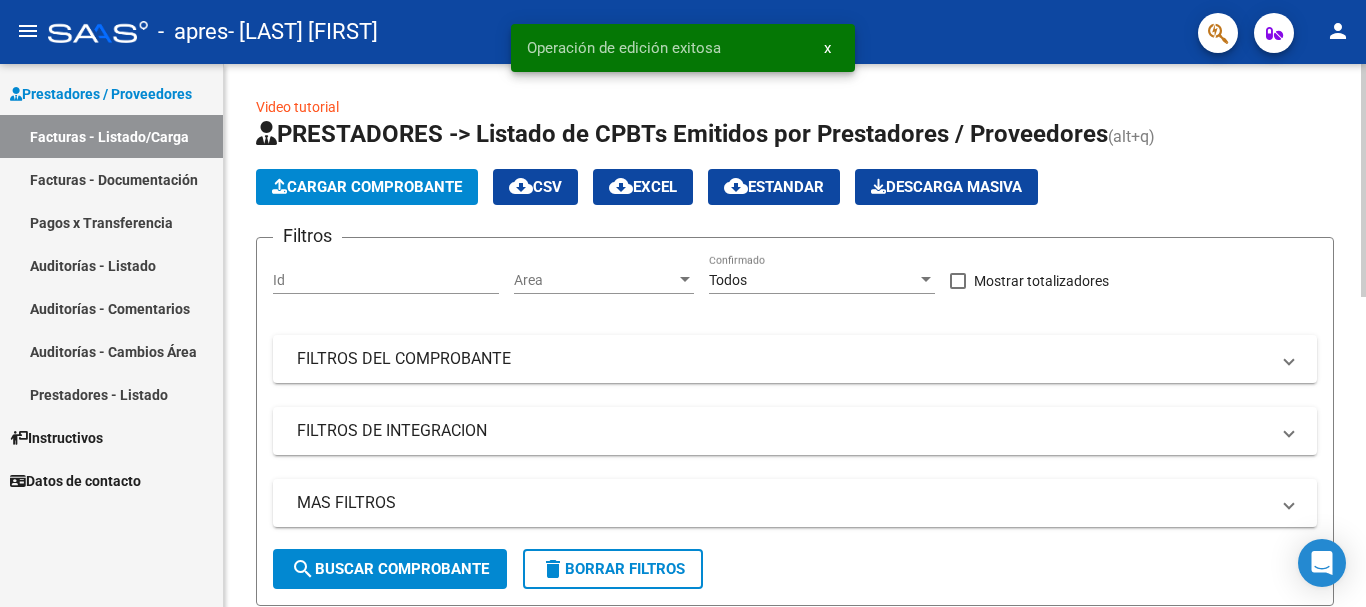 click on "Cargar Comprobante" 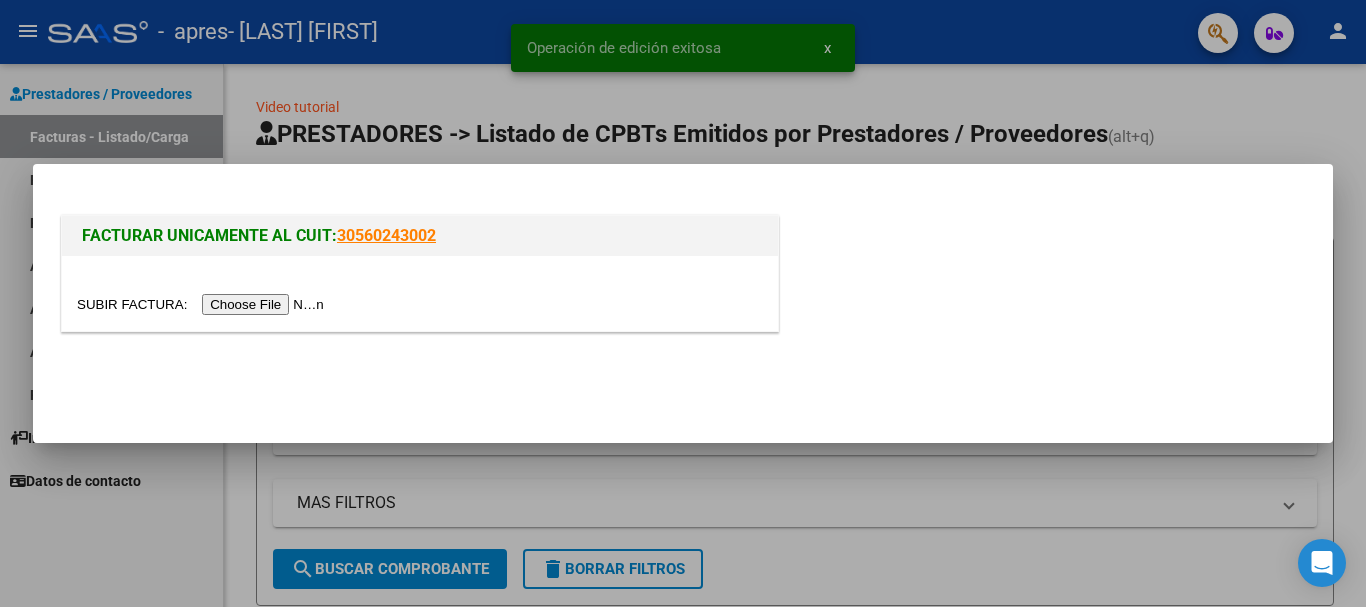 click at bounding box center [203, 304] 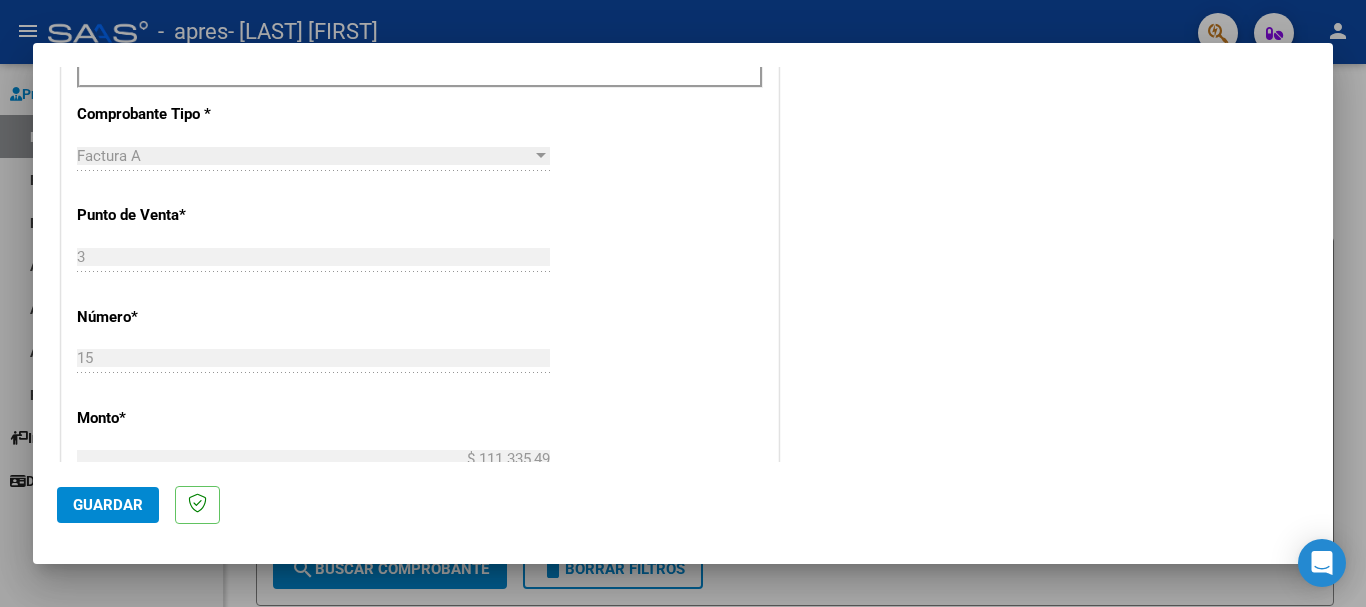 scroll, scrollTop: 500, scrollLeft: 0, axis: vertical 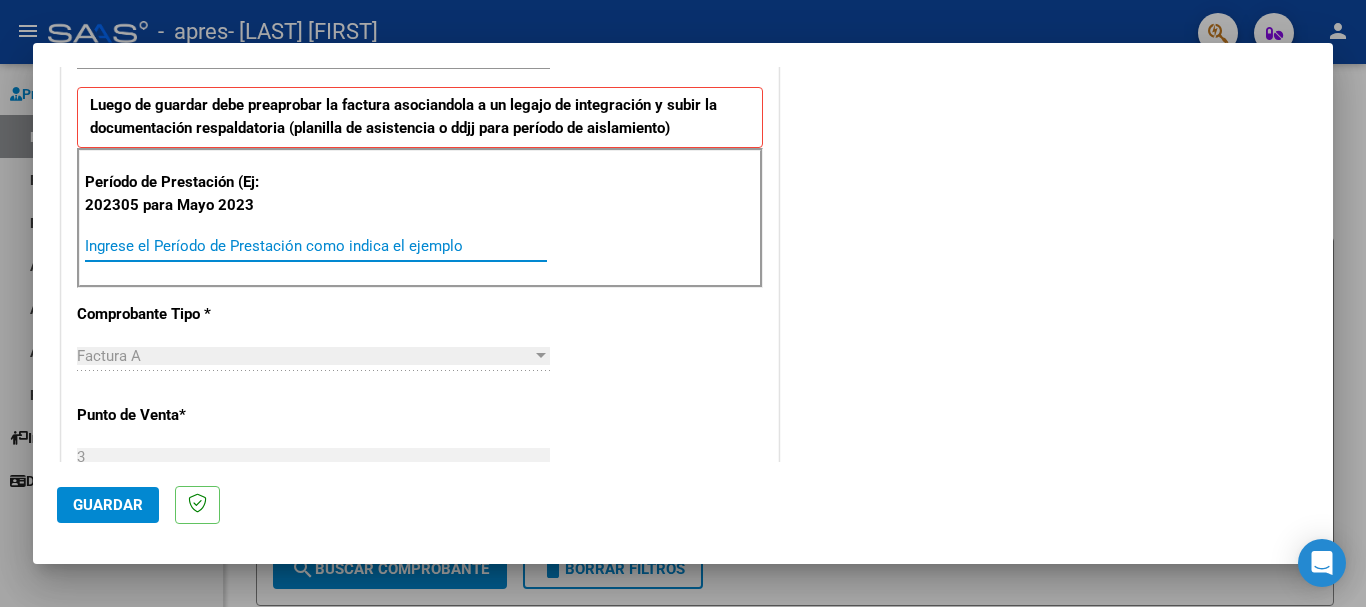 click on "Ingrese el Período de Prestación como indica el ejemplo" at bounding box center [316, 246] 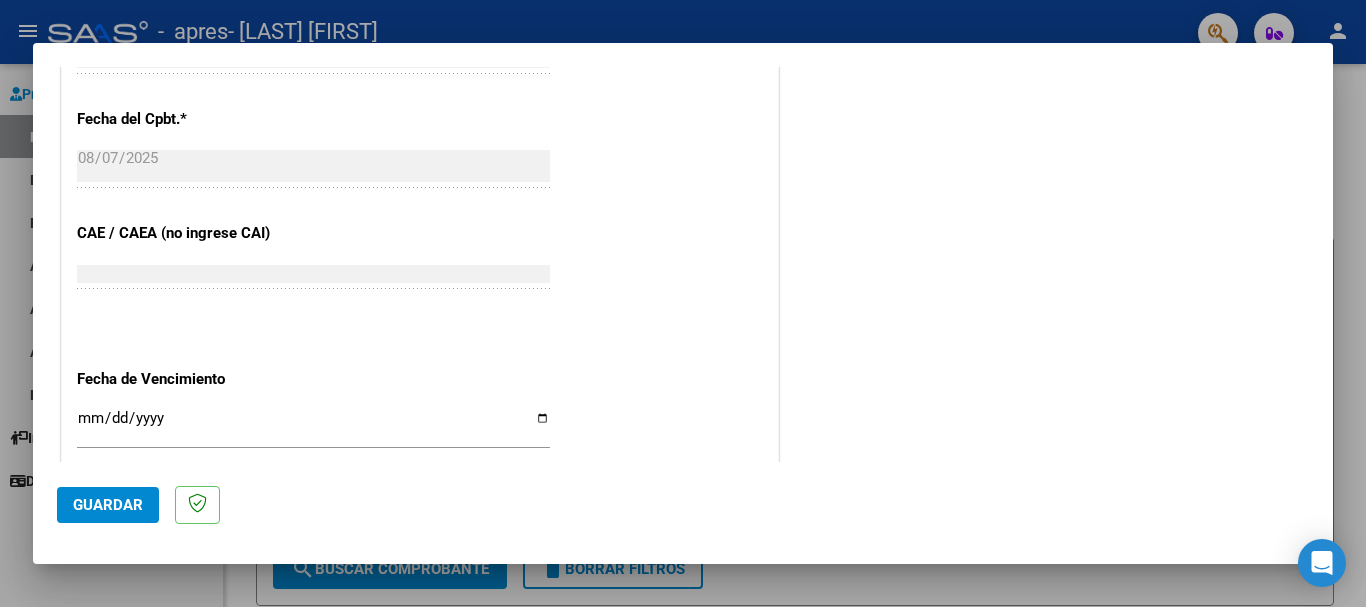 scroll, scrollTop: 1300, scrollLeft: 0, axis: vertical 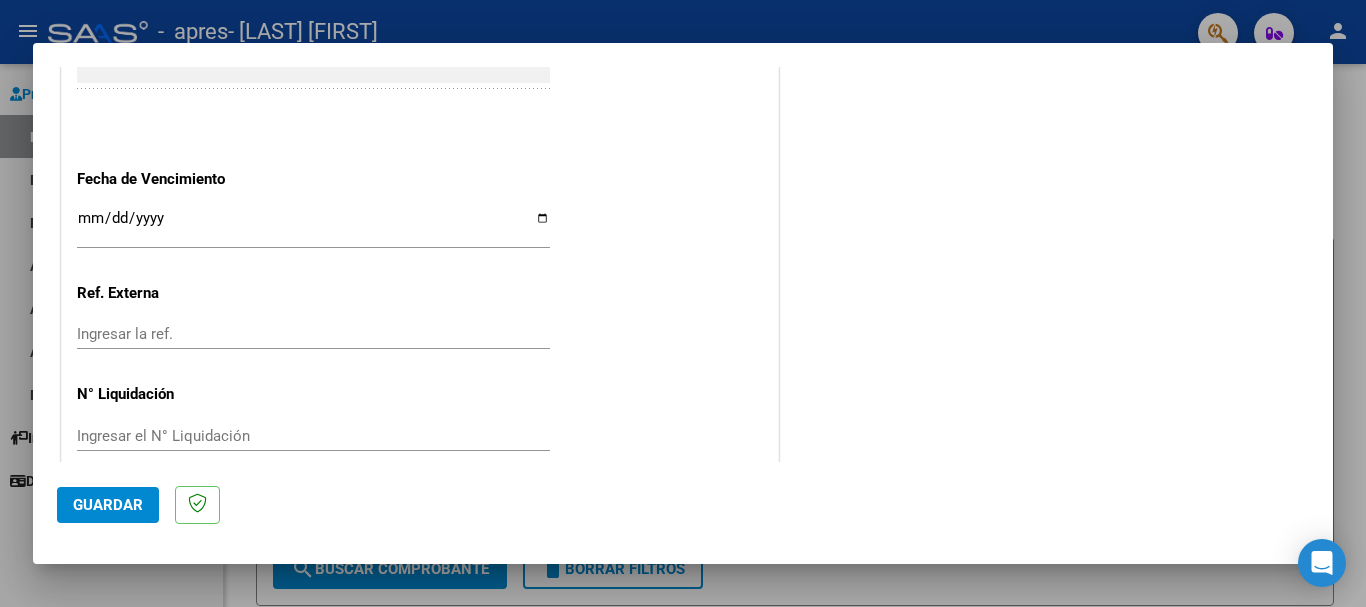 type on "202507" 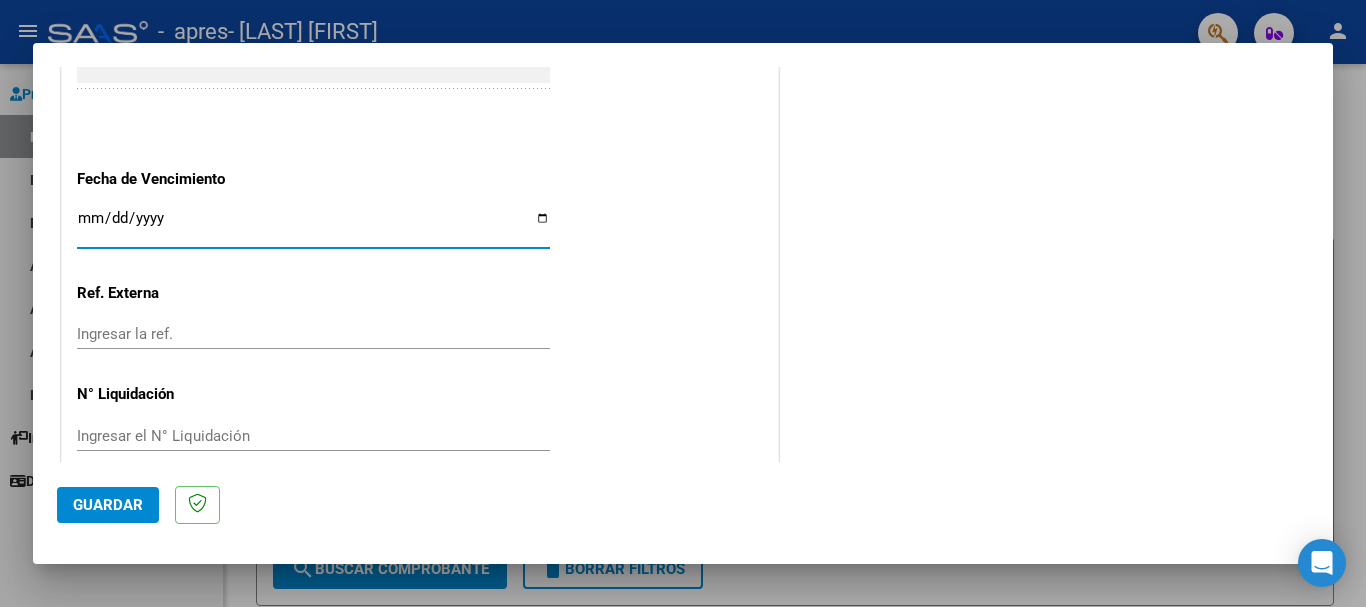 click on "Ingresar la fecha" at bounding box center (313, 226) 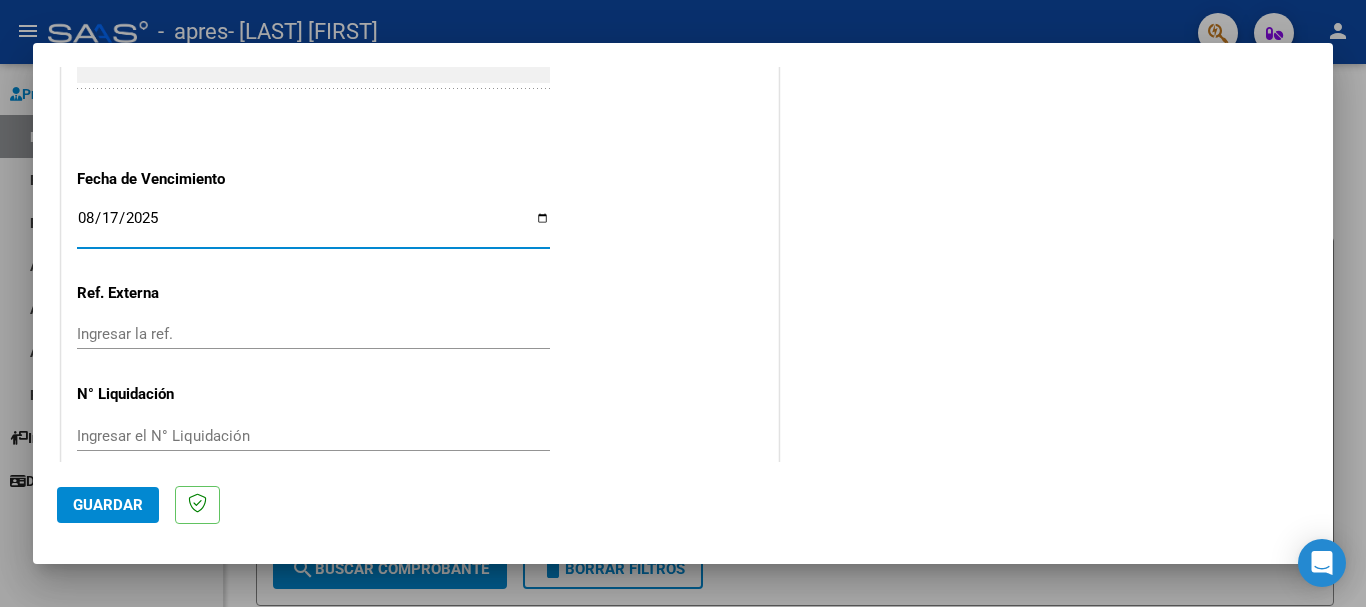 scroll, scrollTop: 1327, scrollLeft: 0, axis: vertical 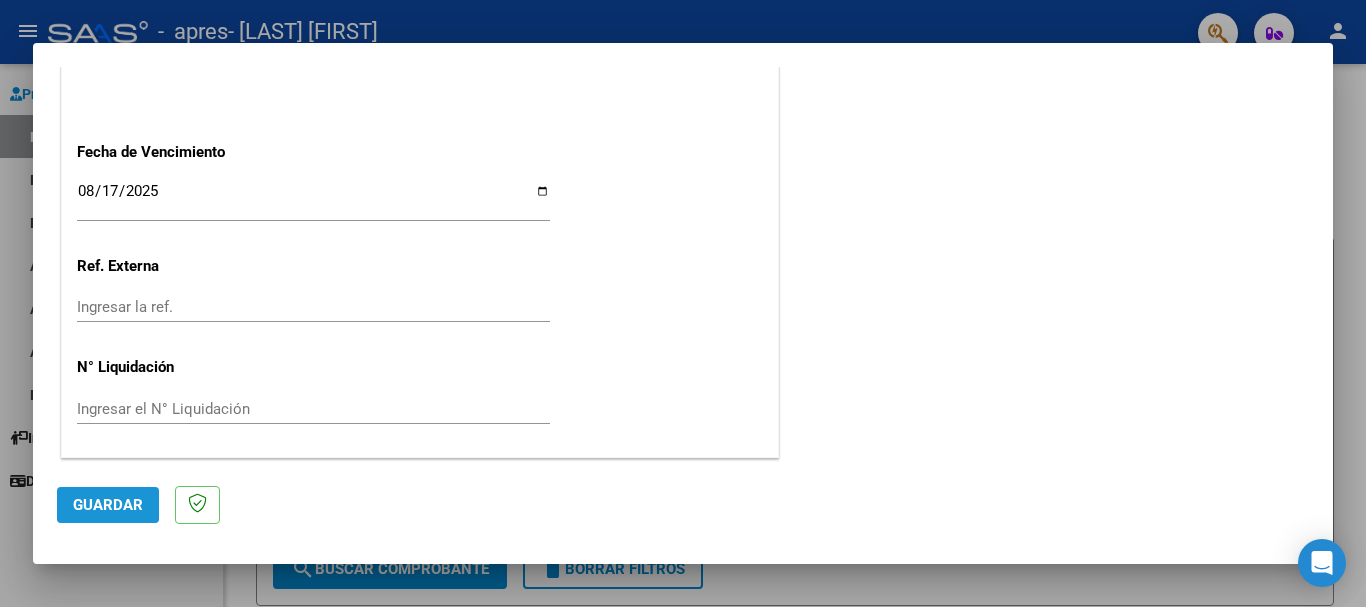 click on "Guardar" 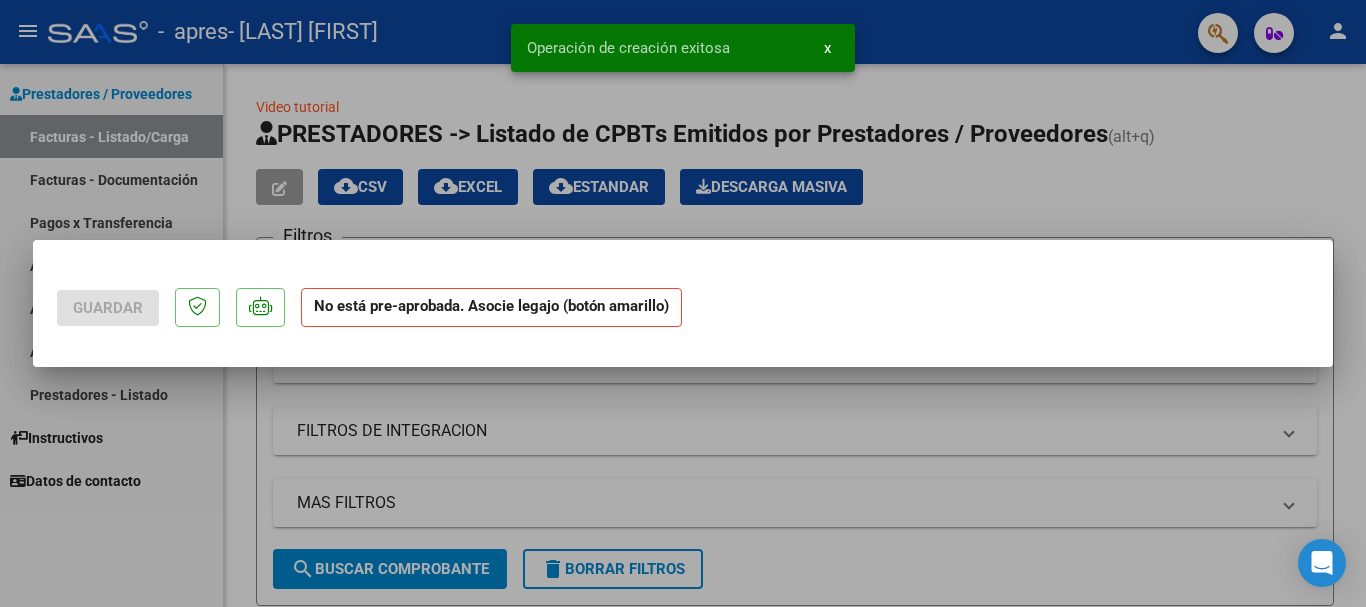 scroll, scrollTop: 0, scrollLeft: 0, axis: both 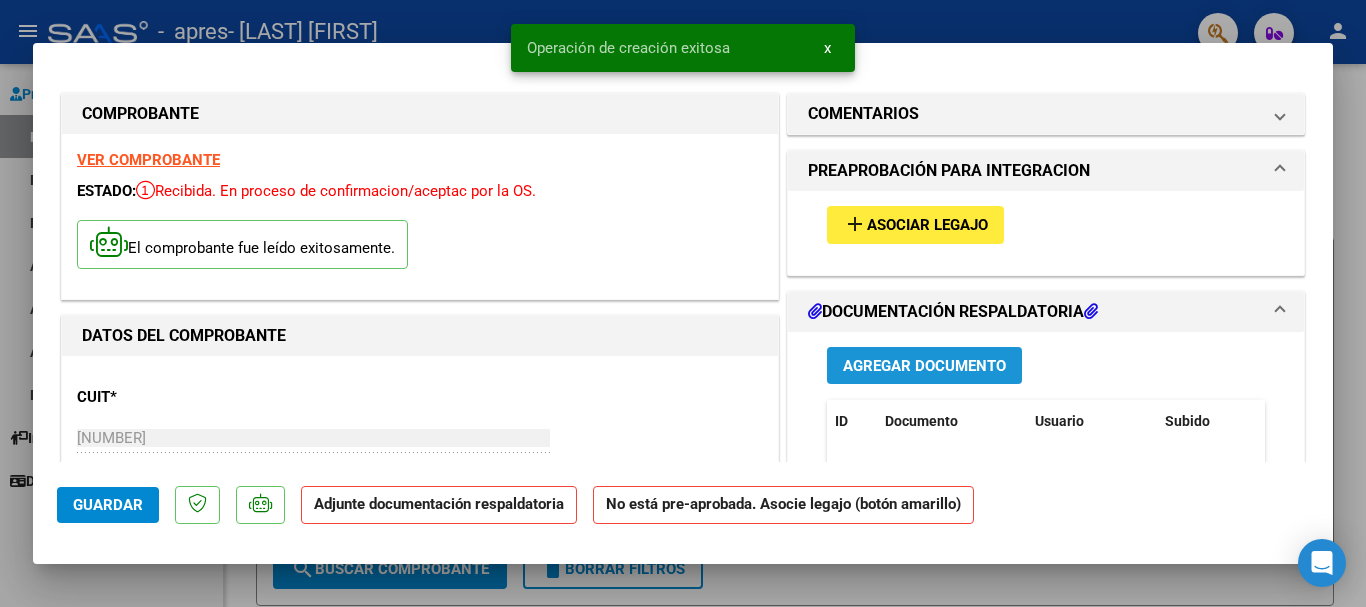 click on "Agregar Documento" at bounding box center [924, 365] 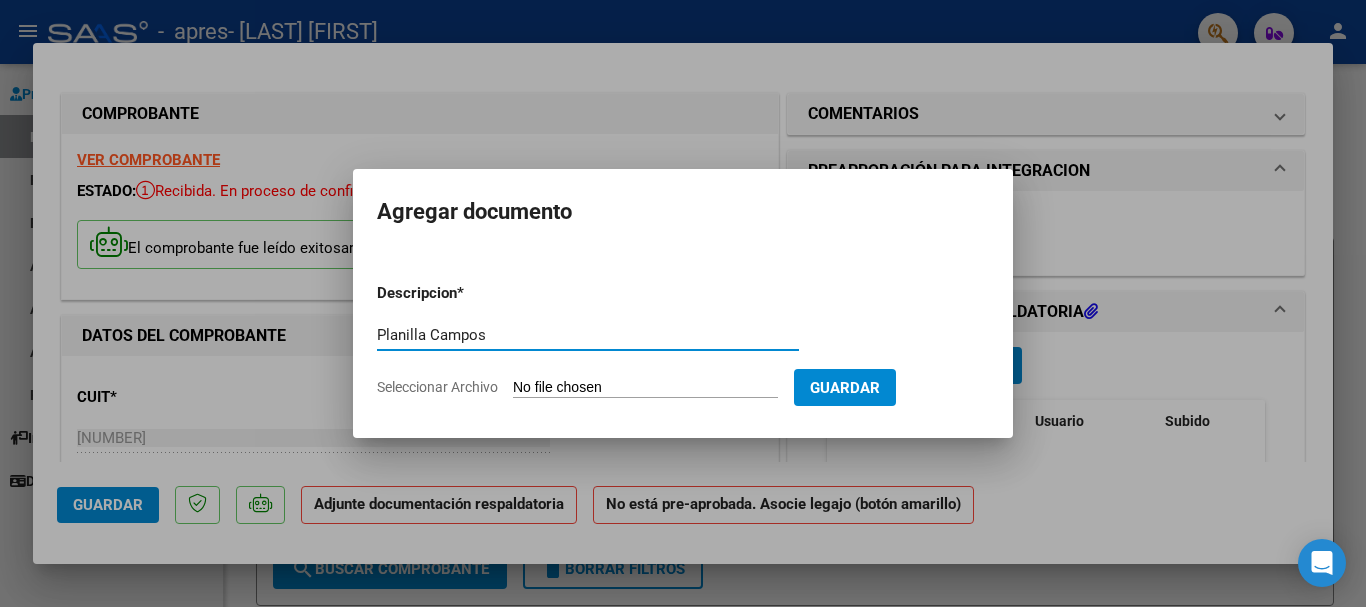 type on "Planilla Campos" 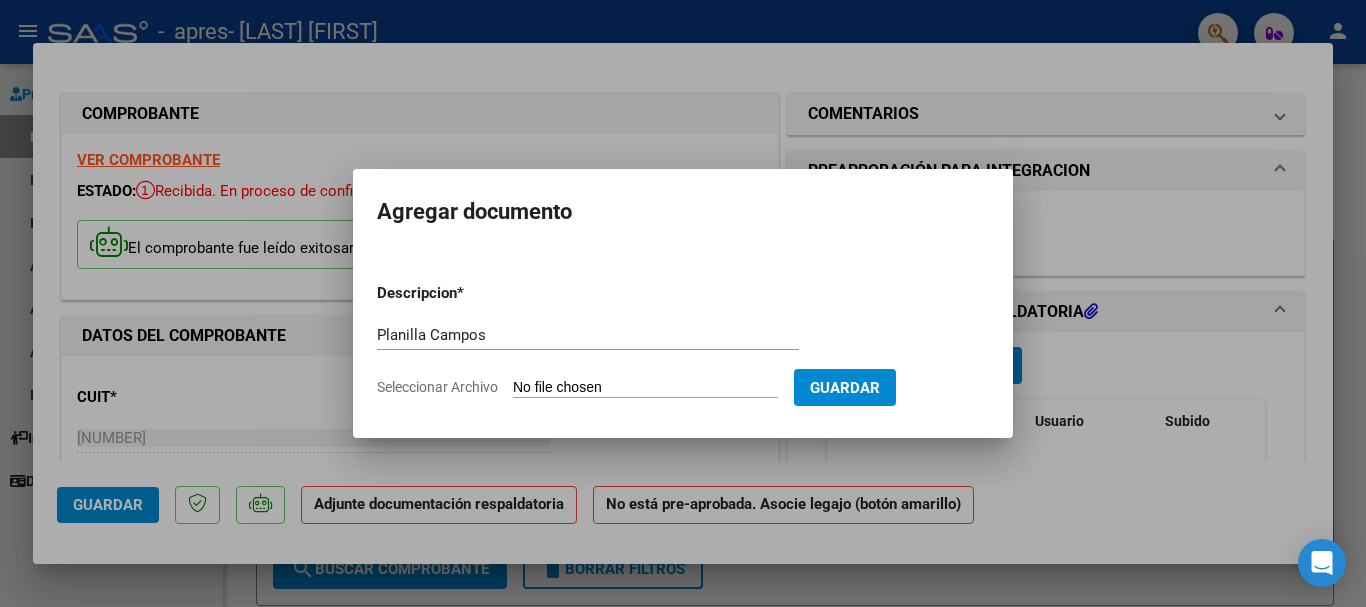 click on "Seleccionar Archivo" at bounding box center [645, 388] 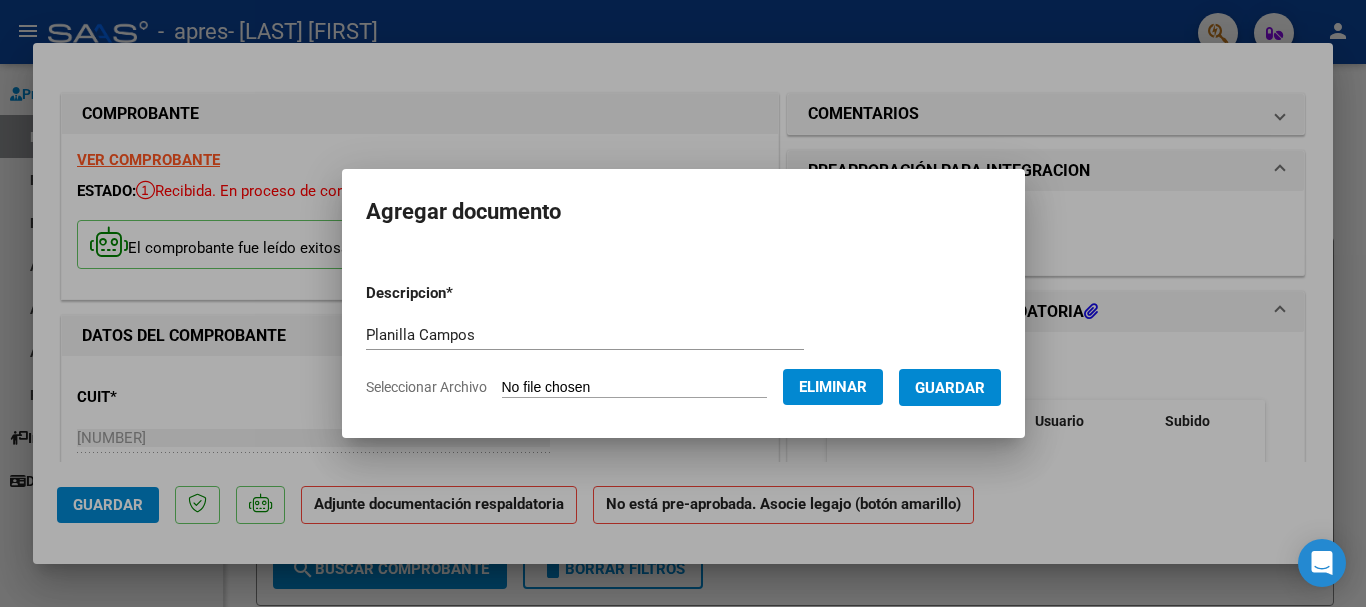 click on "Guardar" at bounding box center (950, 388) 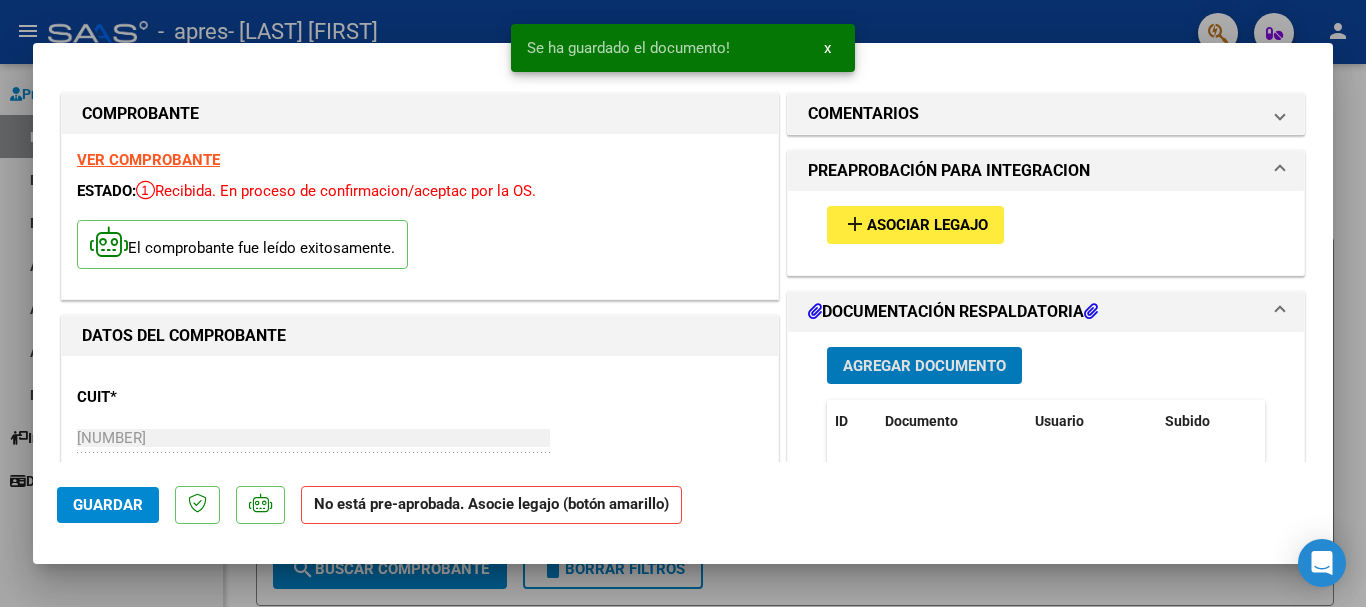 click on "add Asociar Legajo" at bounding box center (915, 224) 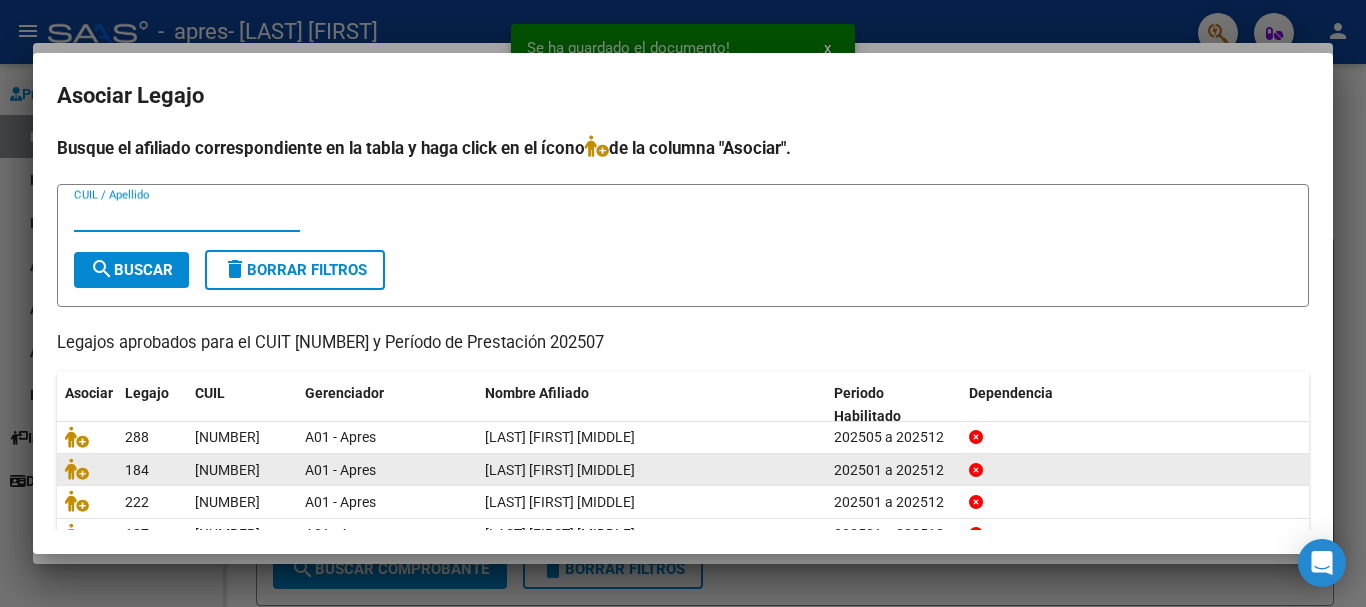 scroll, scrollTop: 100, scrollLeft: 0, axis: vertical 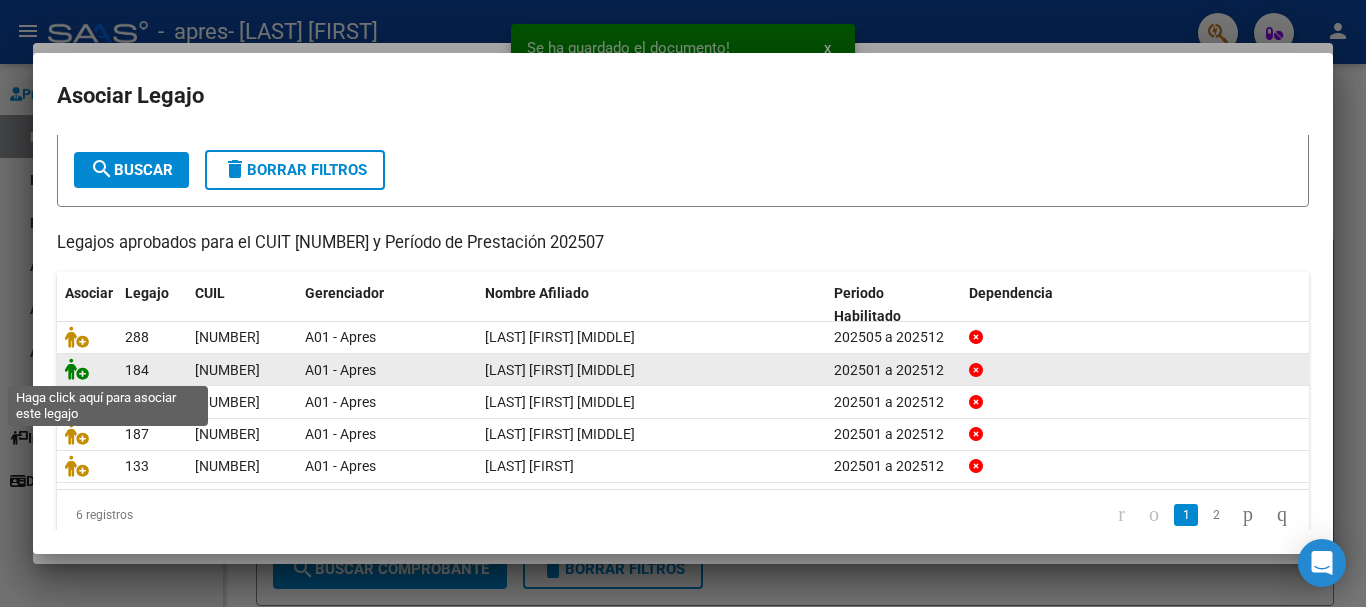 click 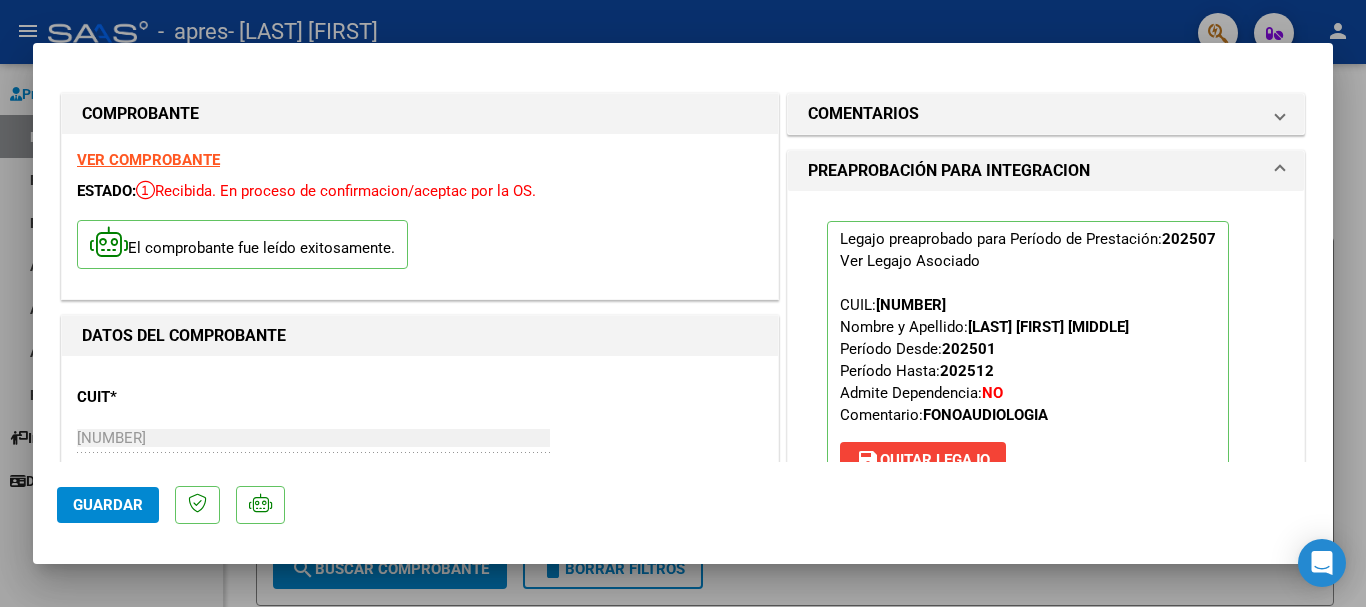 scroll, scrollTop: 400, scrollLeft: 0, axis: vertical 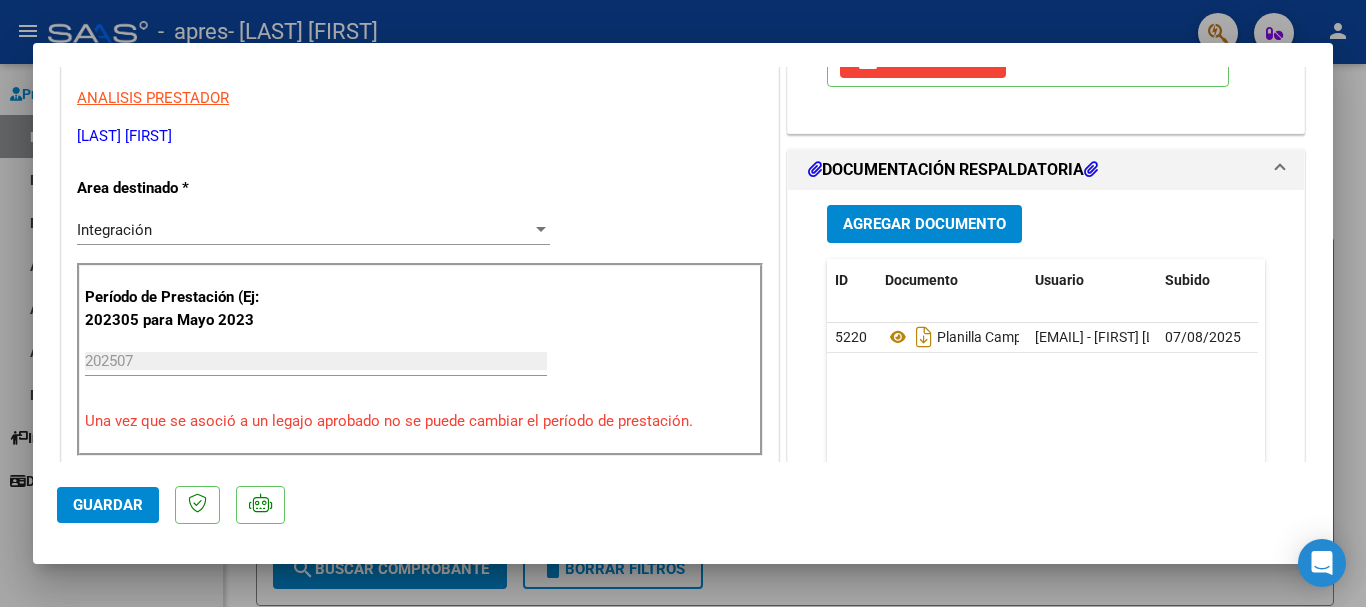 click on "Guardar" 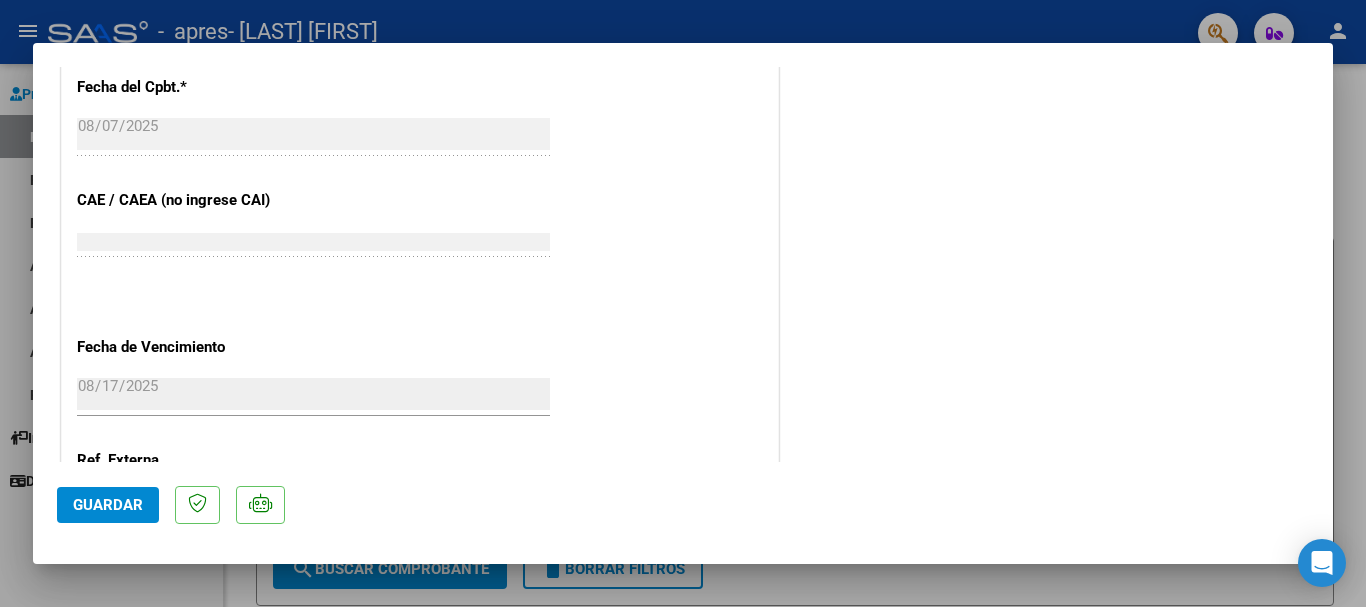 scroll, scrollTop: 1395, scrollLeft: 0, axis: vertical 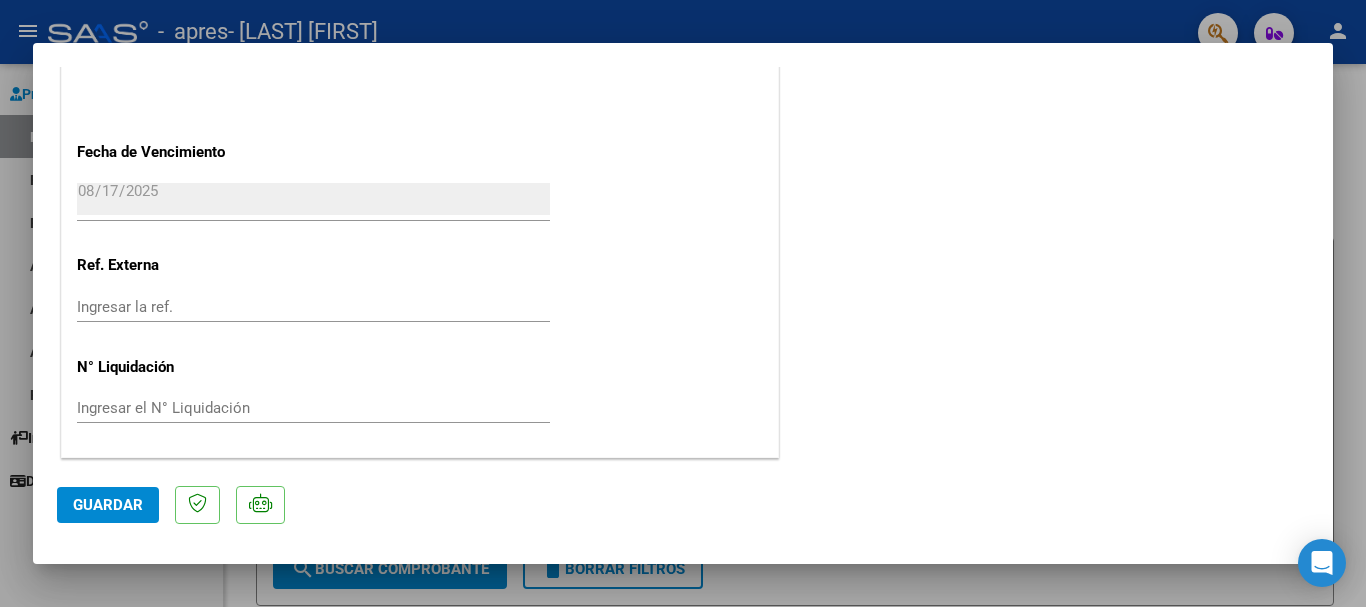click at bounding box center (683, 303) 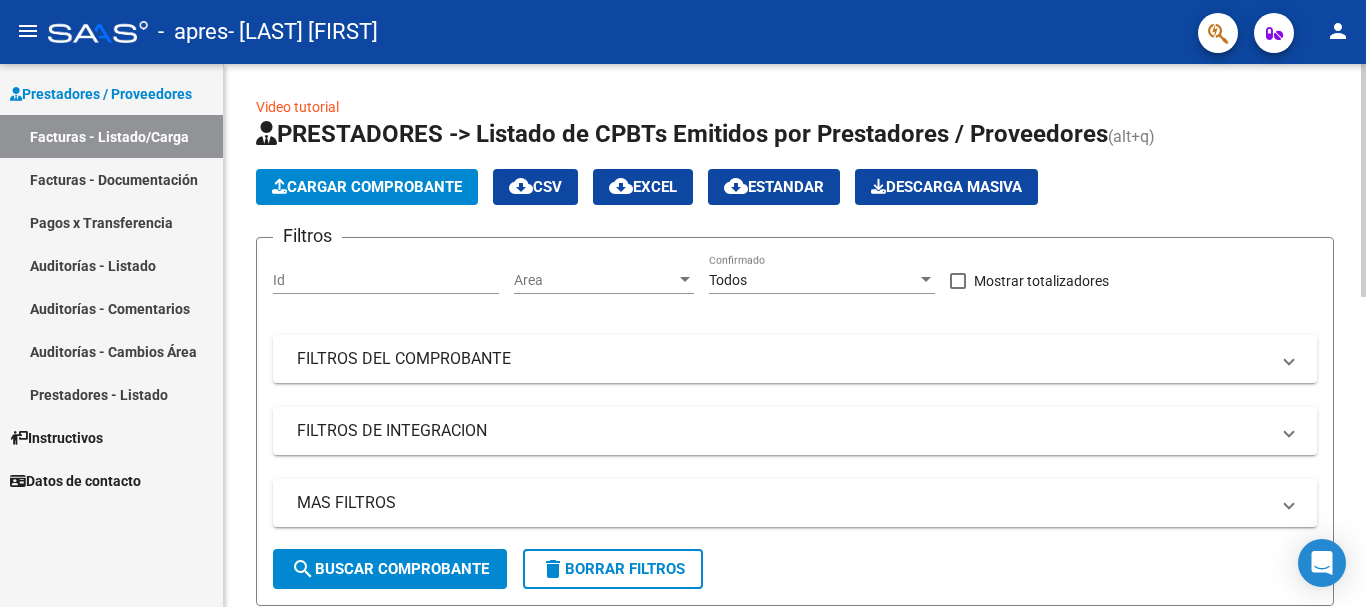 click on "Cargar Comprobante" 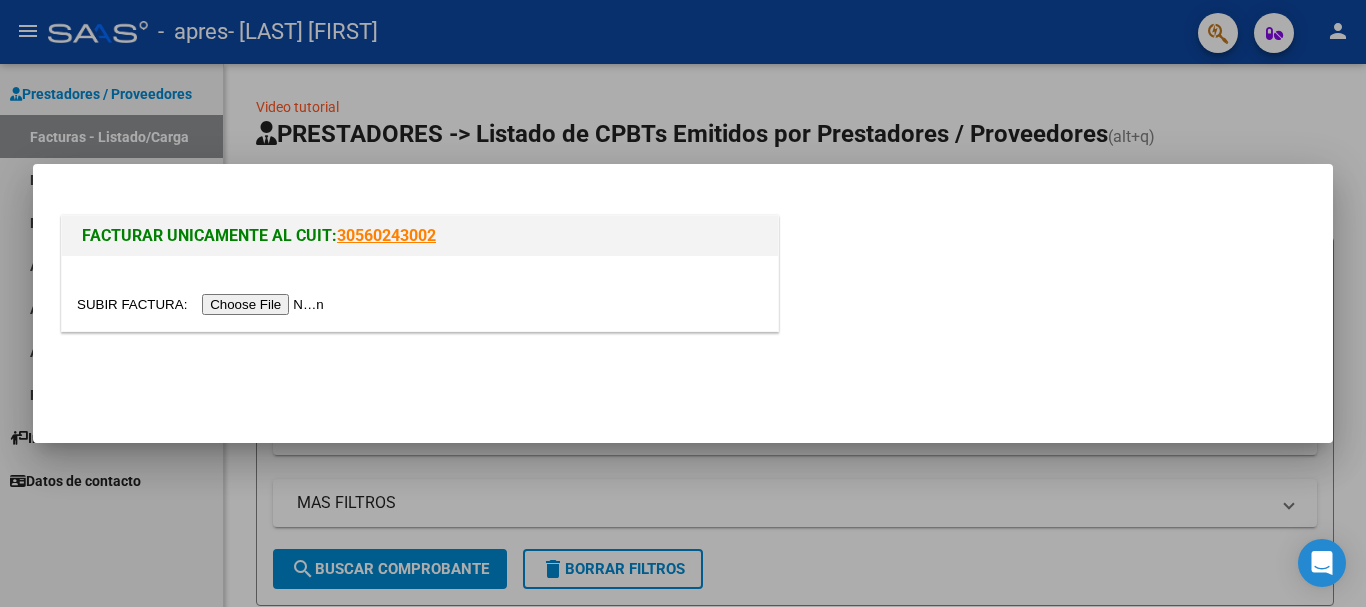 click at bounding box center (203, 304) 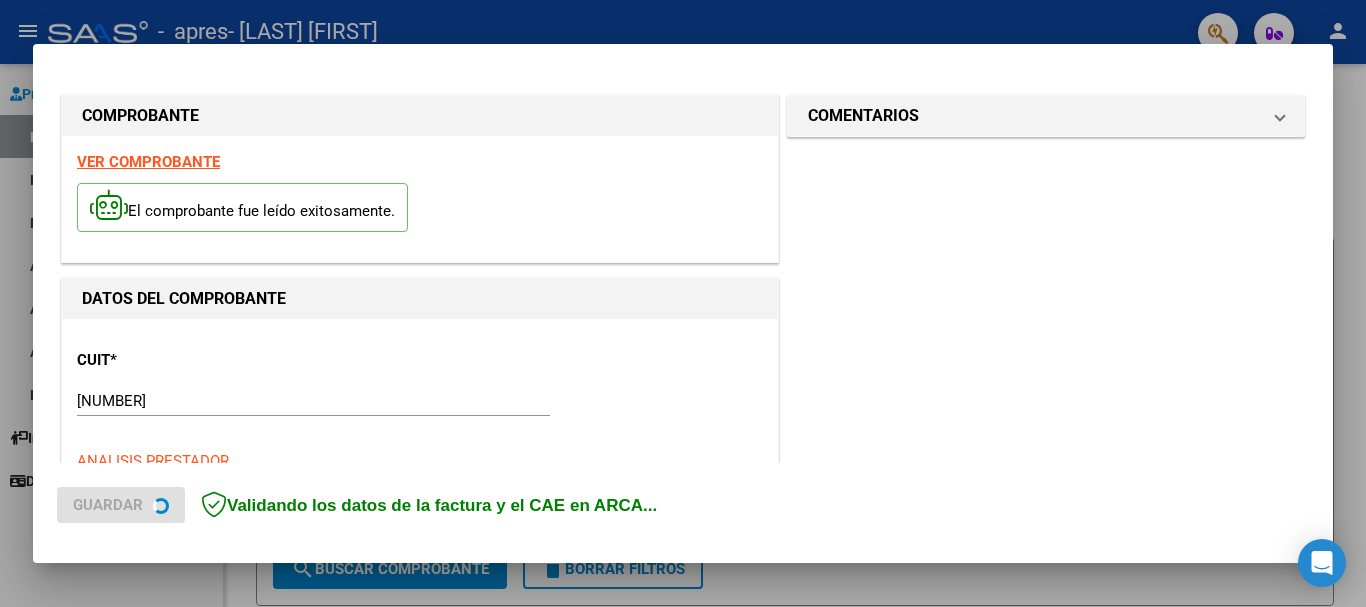 scroll, scrollTop: 200, scrollLeft: 0, axis: vertical 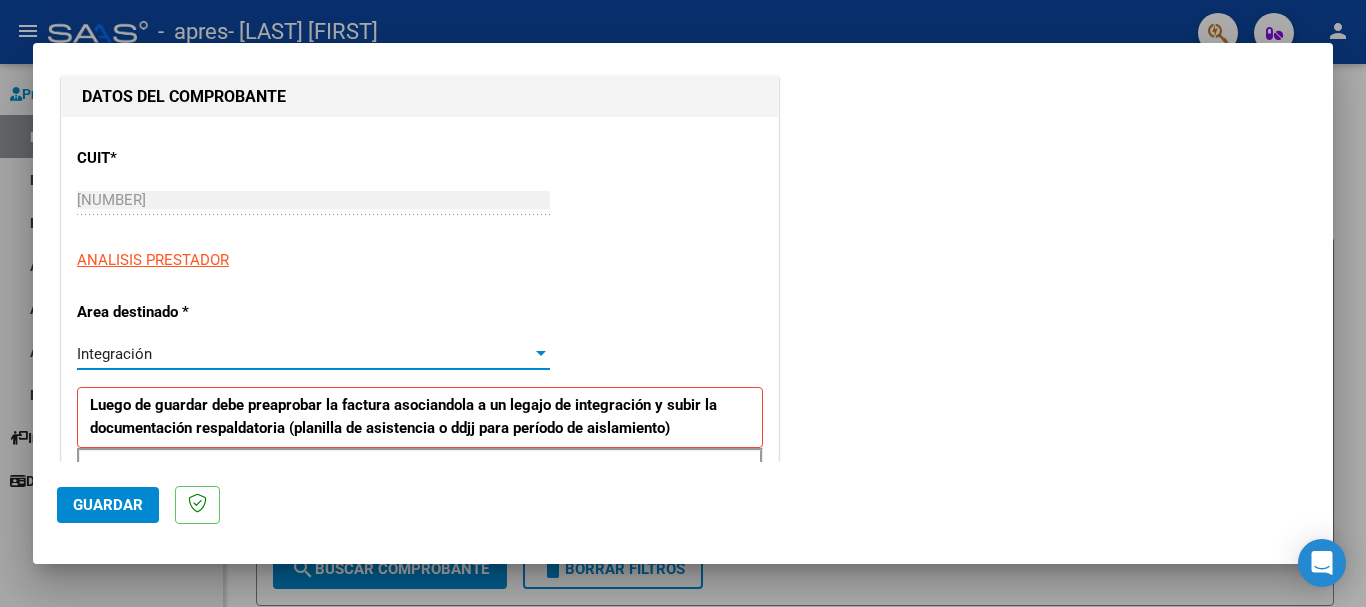 click on "Integración" at bounding box center (304, 354) 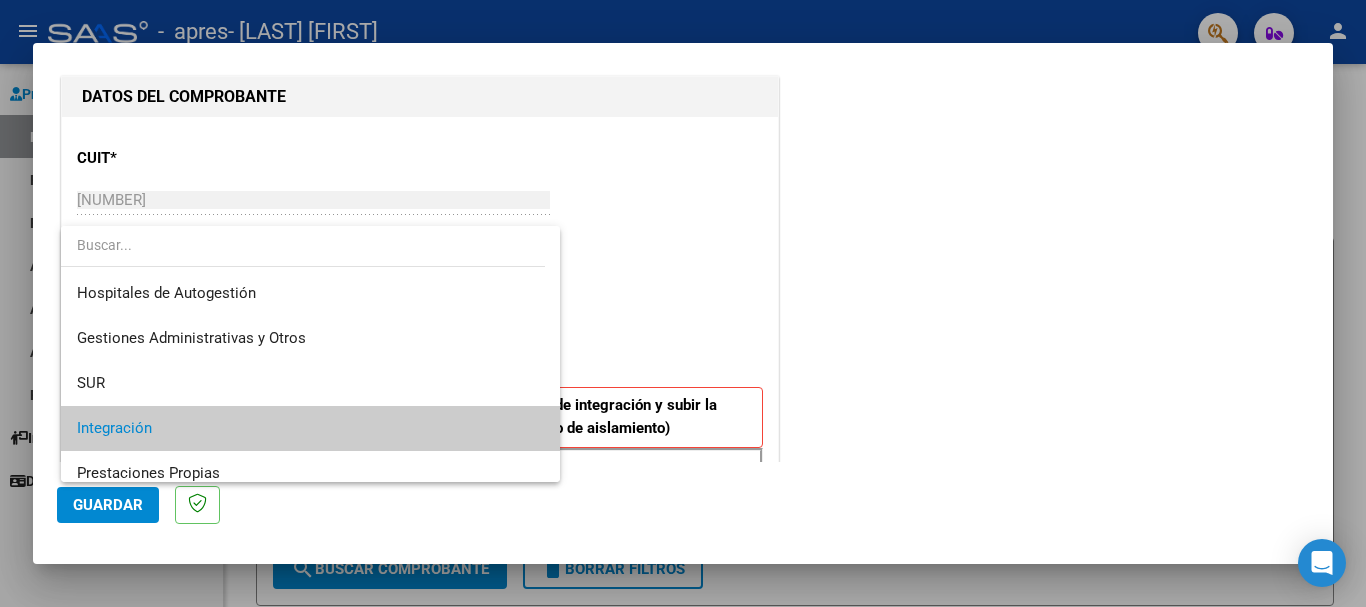 scroll, scrollTop: 75, scrollLeft: 0, axis: vertical 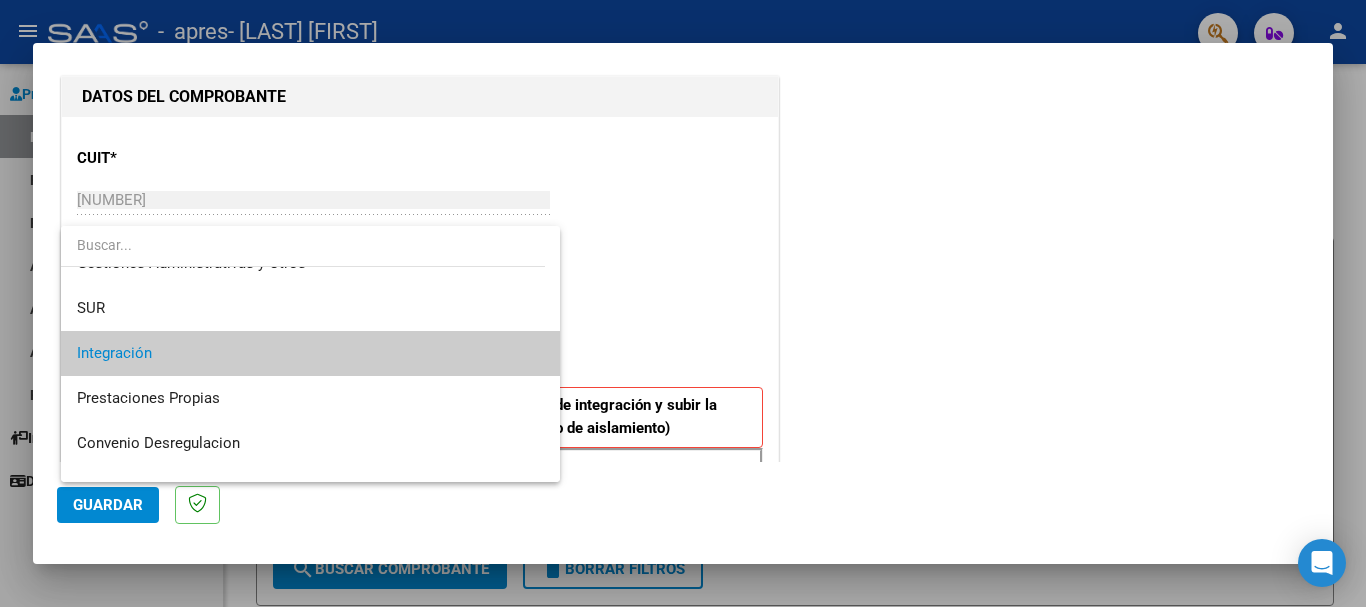 click on "Integración" at bounding box center [310, 353] 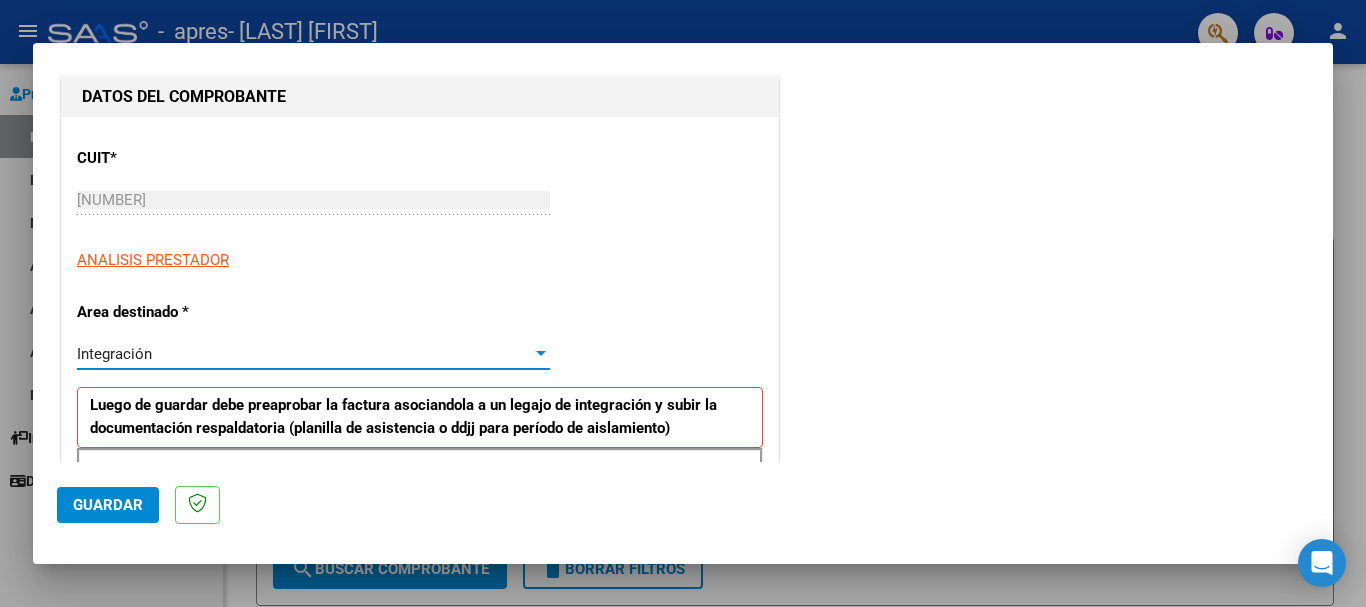 scroll, scrollTop: 400, scrollLeft: 0, axis: vertical 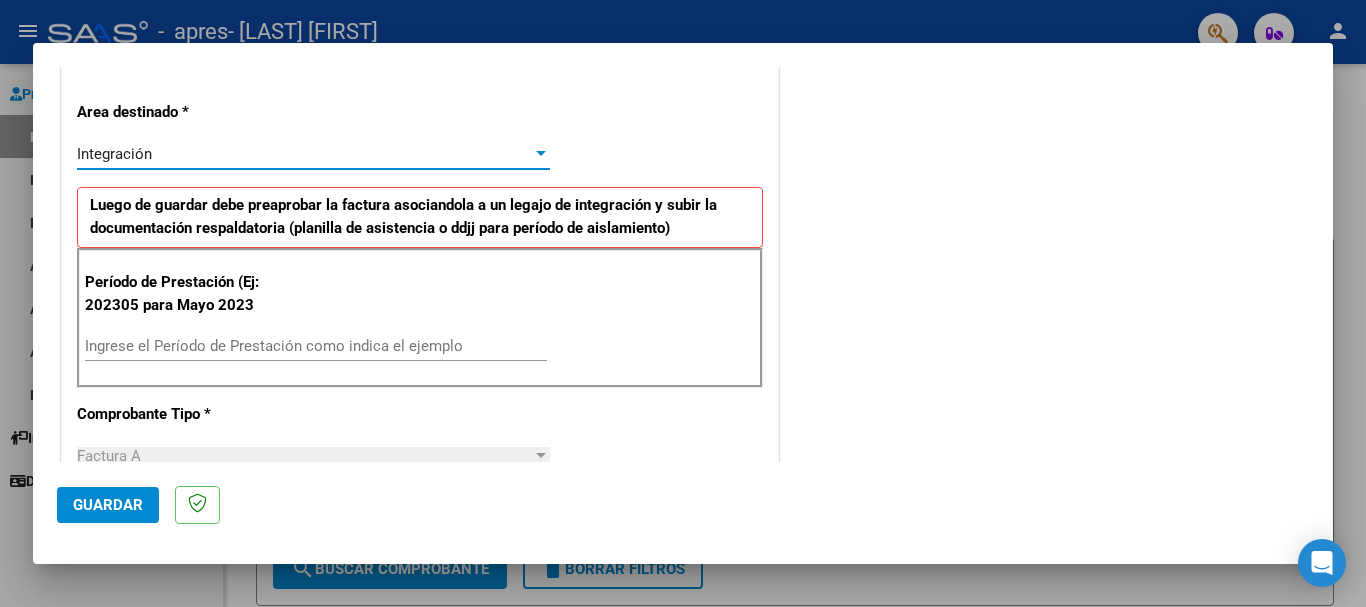 click on "Ingrese el Período de Prestación como indica el ejemplo" at bounding box center [316, 346] 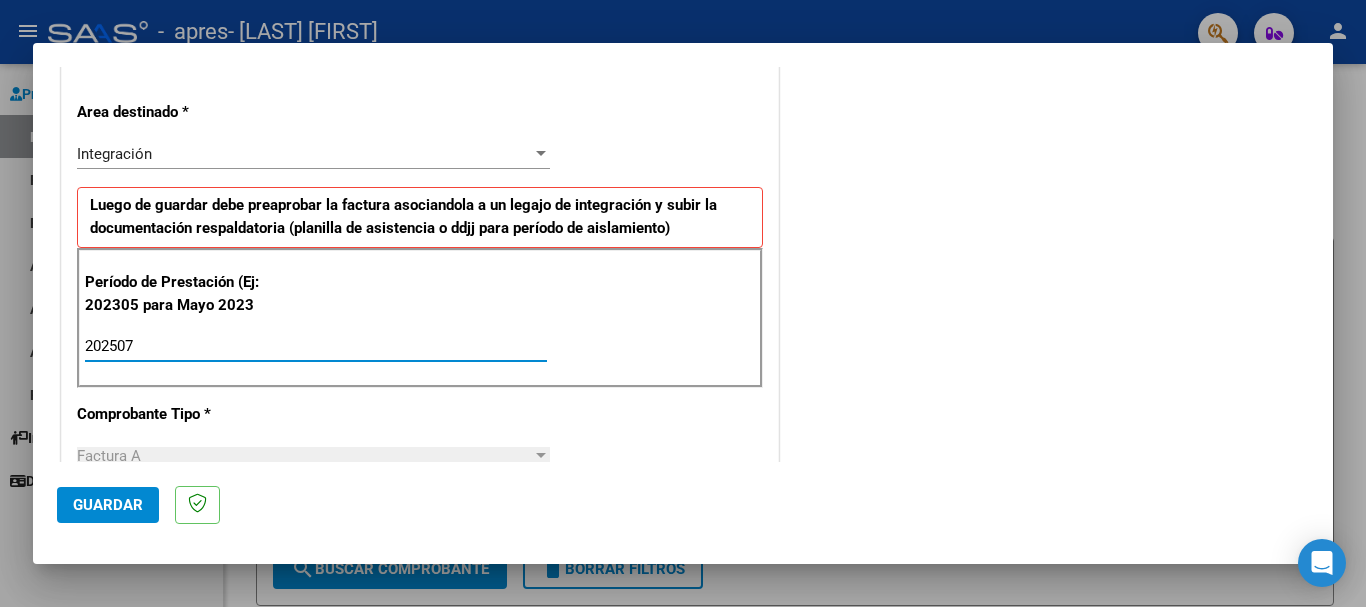 type on "202507" 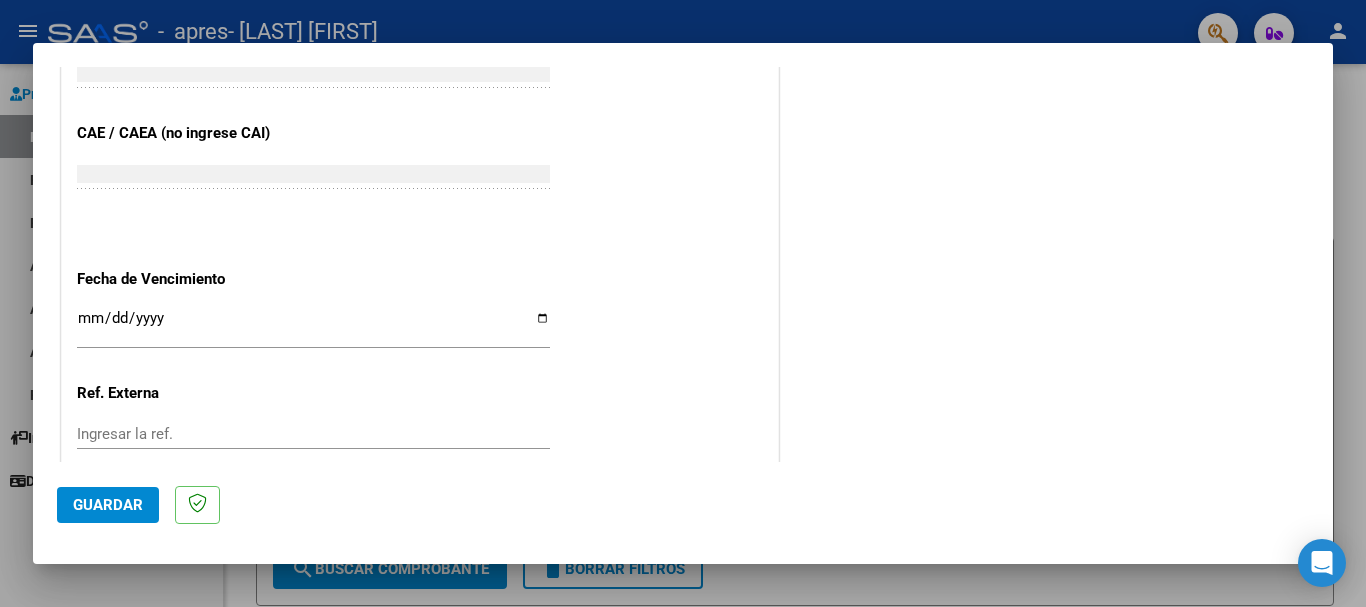 scroll, scrollTop: 1300, scrollLeft: 0, axis: vertical 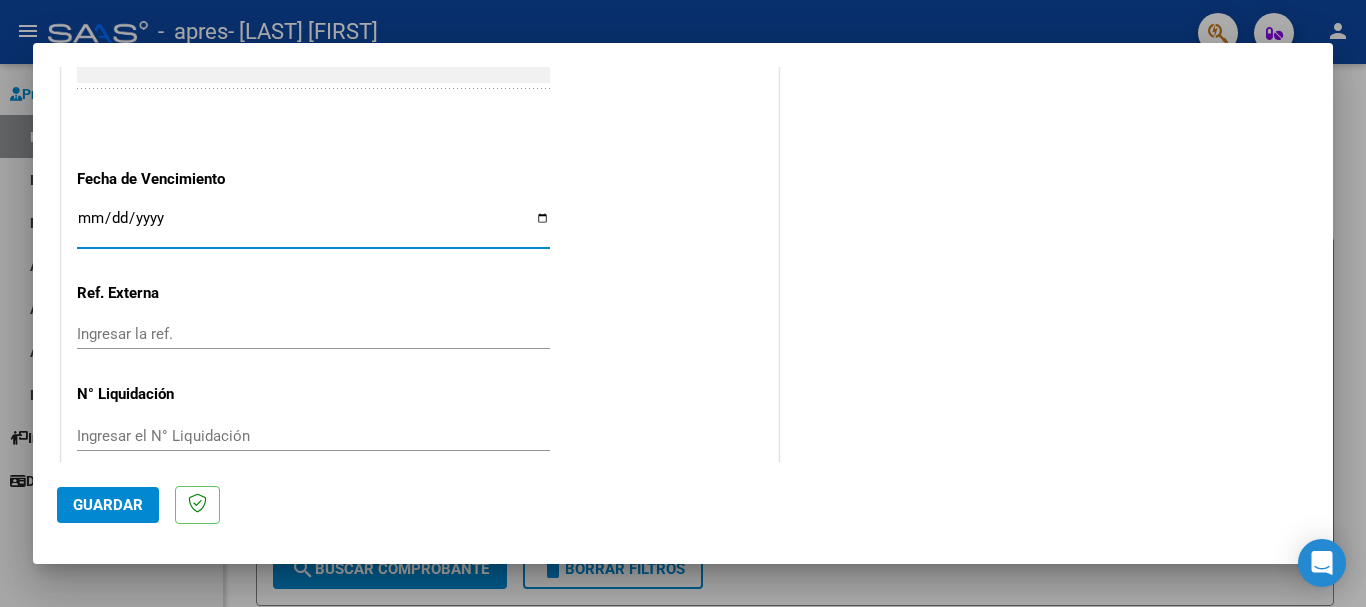 click on "Ingresar la fecha" at bounding box center (313, 226) 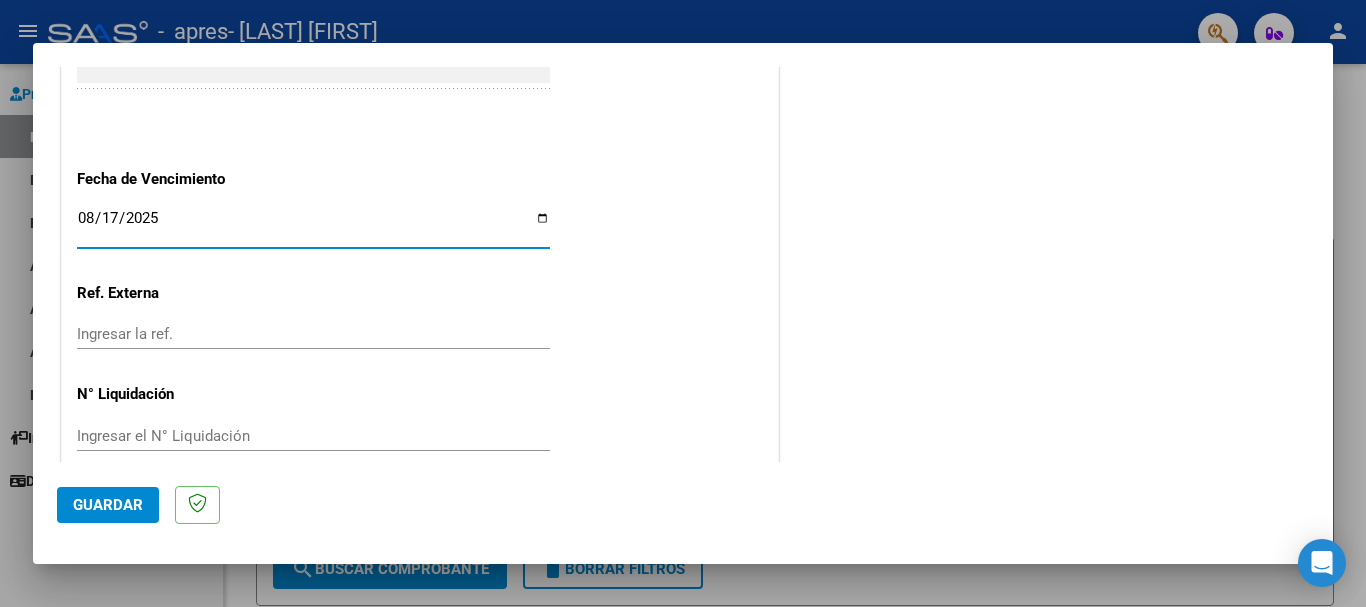 click on "Guardar" 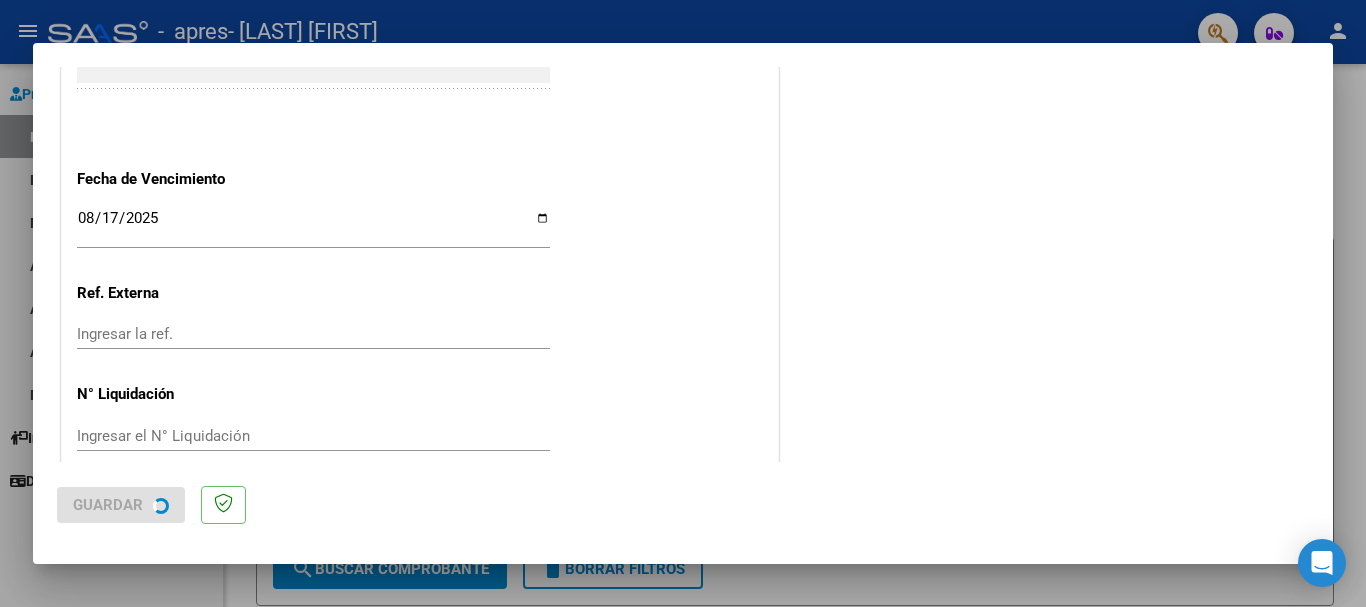 scroll, scrollTop: 0, scrollLeft: 0, axis: both 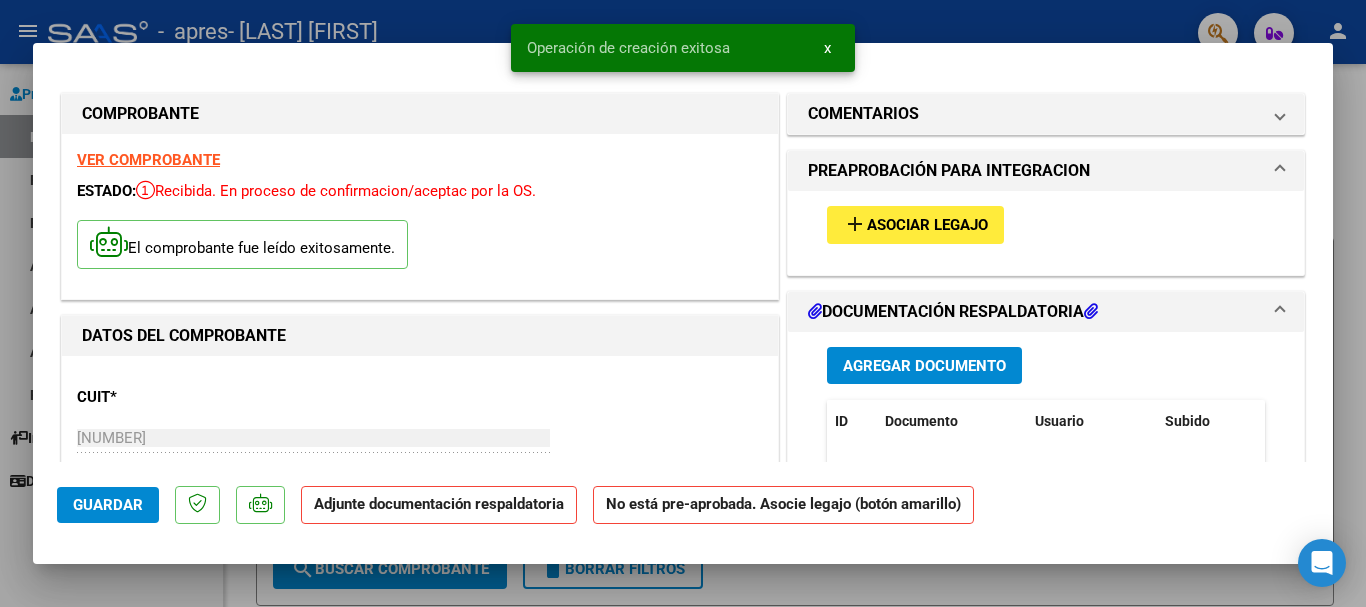 click on "add Asociar Legajo" at bounding box center (915, 224) 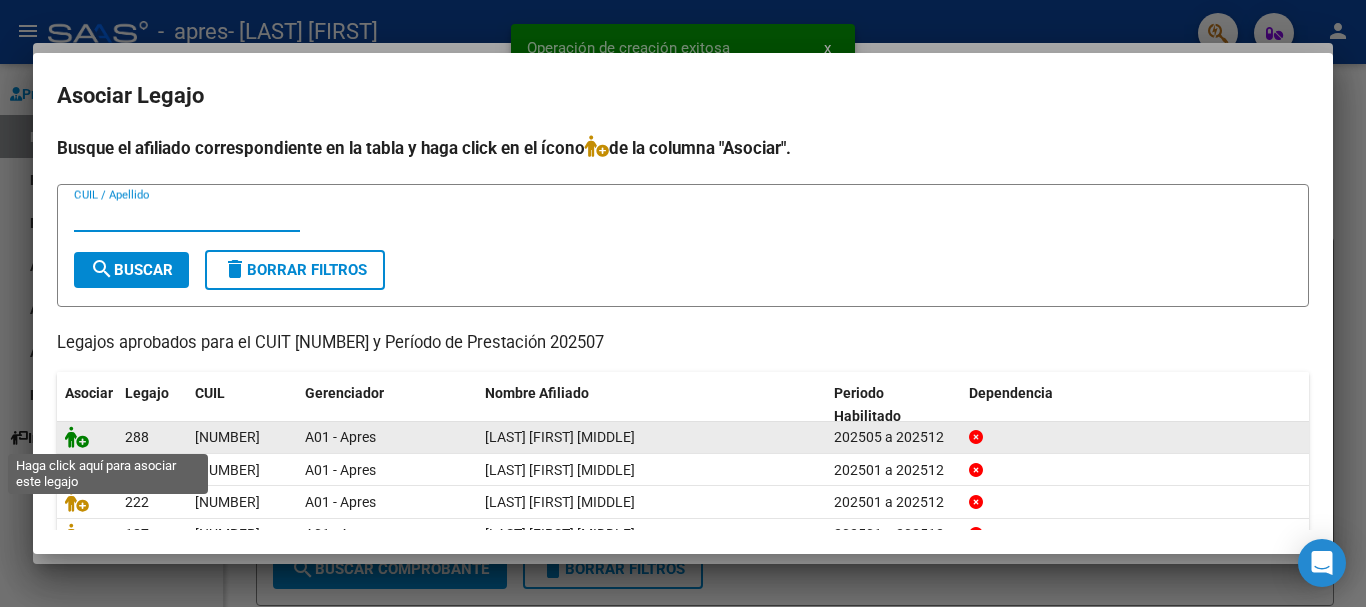 click 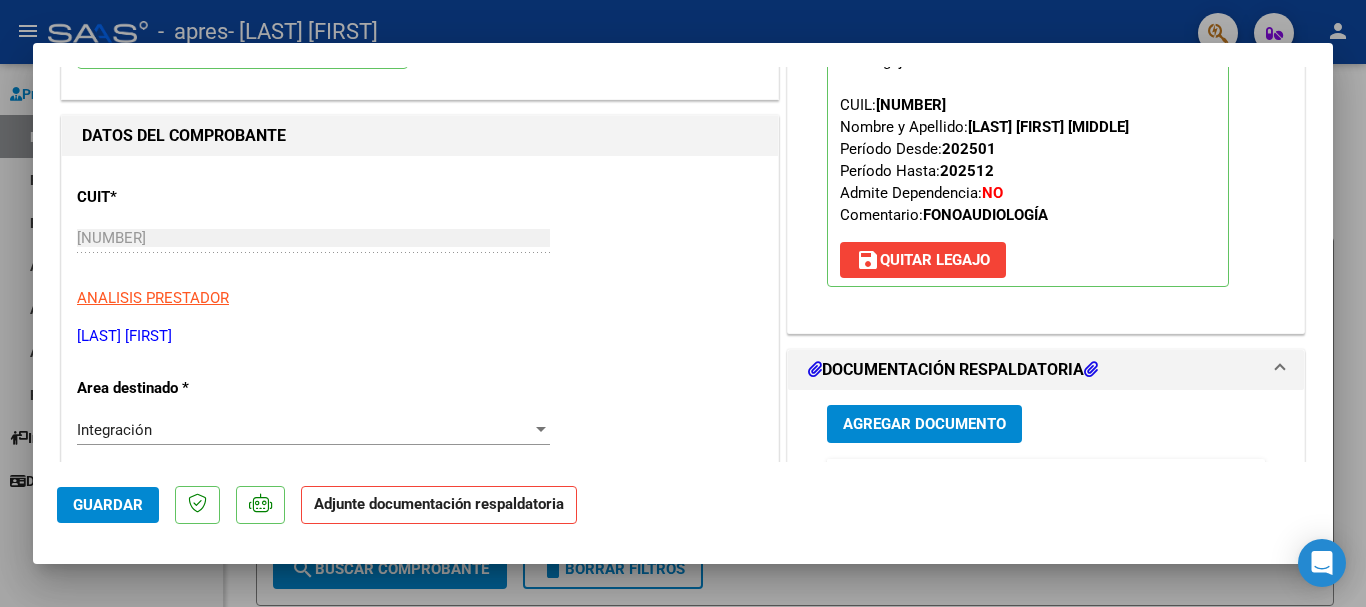 scroll, scrollTop: 300, scrollLeft: 0, axis: vertical 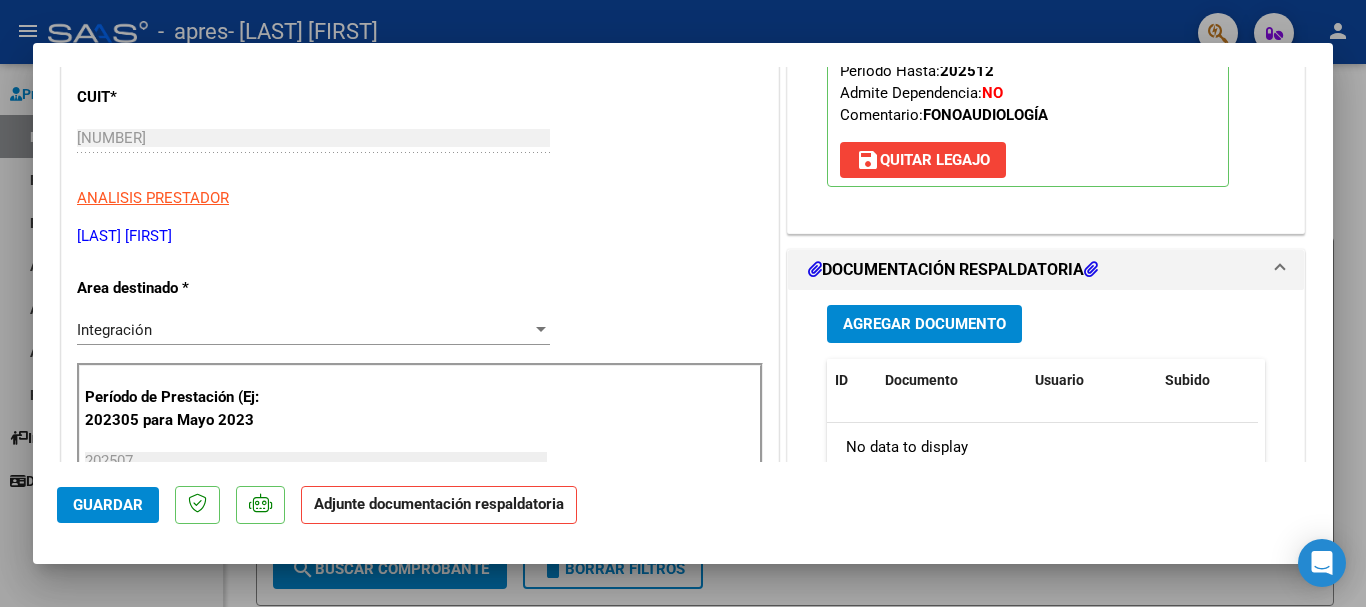 click on "Agregar Documento" at bounding box center (924, 325) 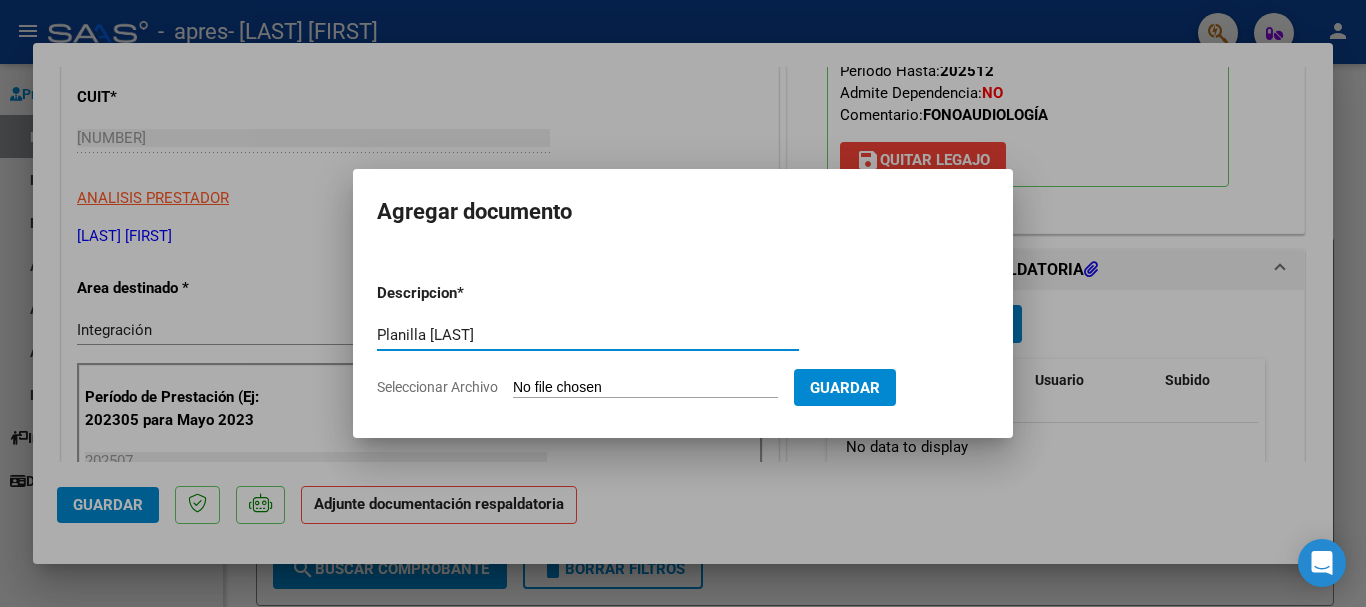 type on "Planilla [LAST]" 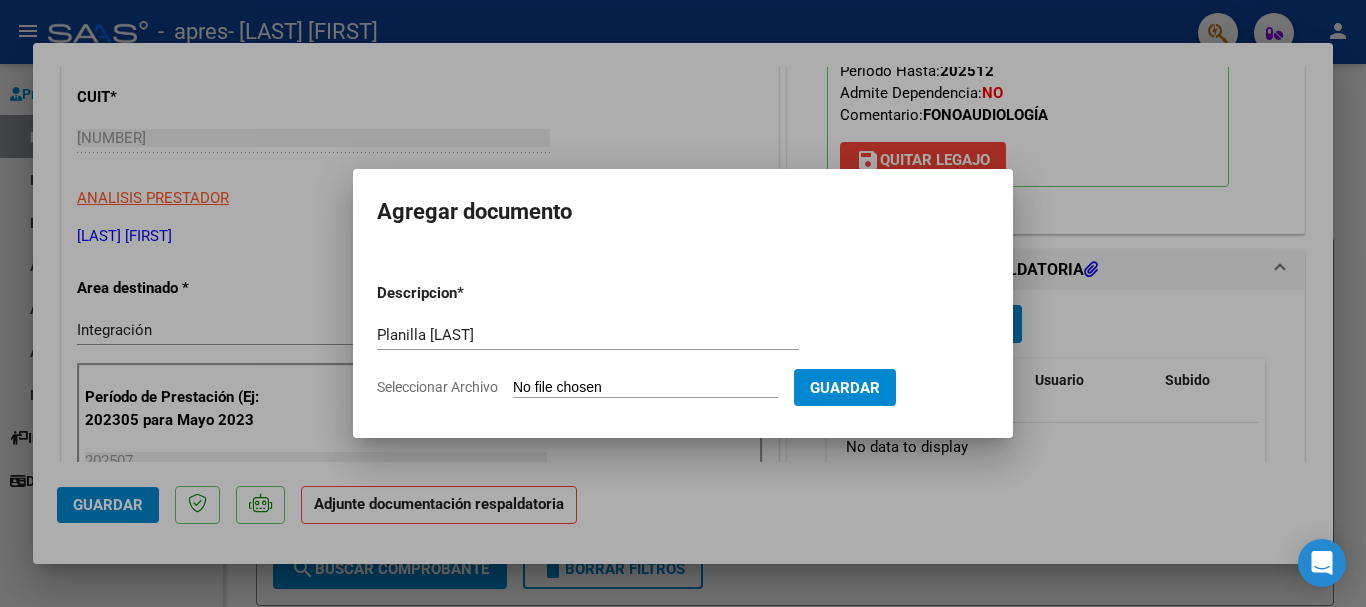 click on "Seleccionar Archivo" at bounding box center (645, 388) 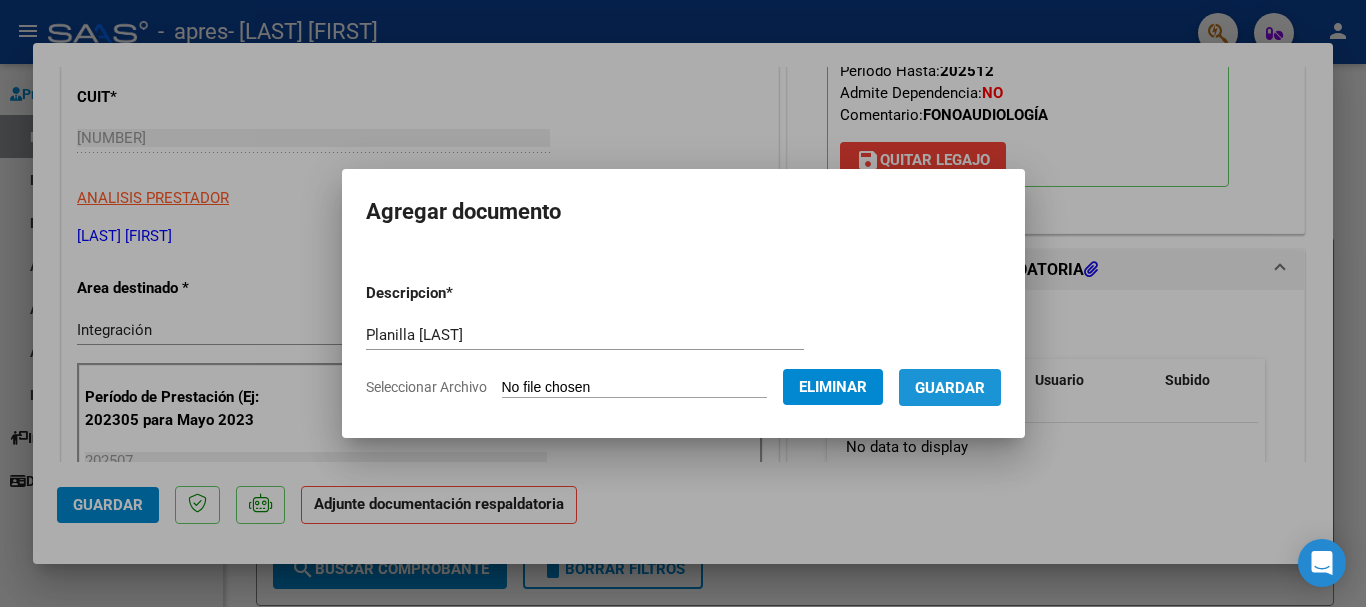 click on "Guardar" at bounding box center [950, 388] 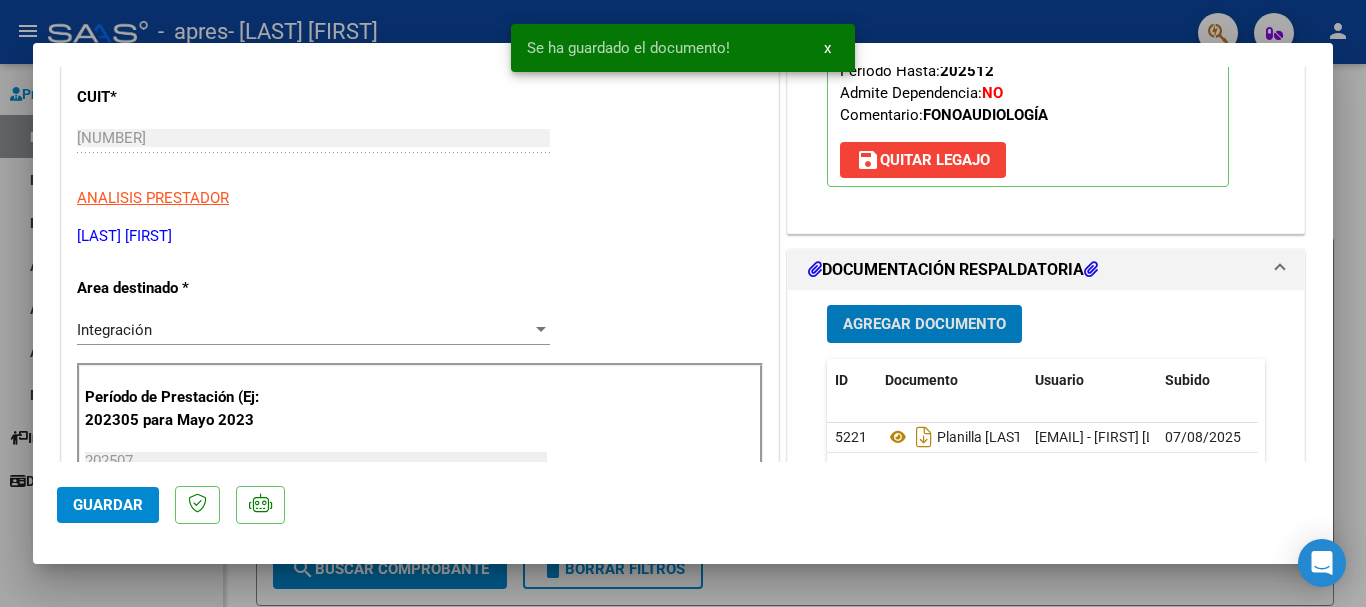 click on "Guardar" 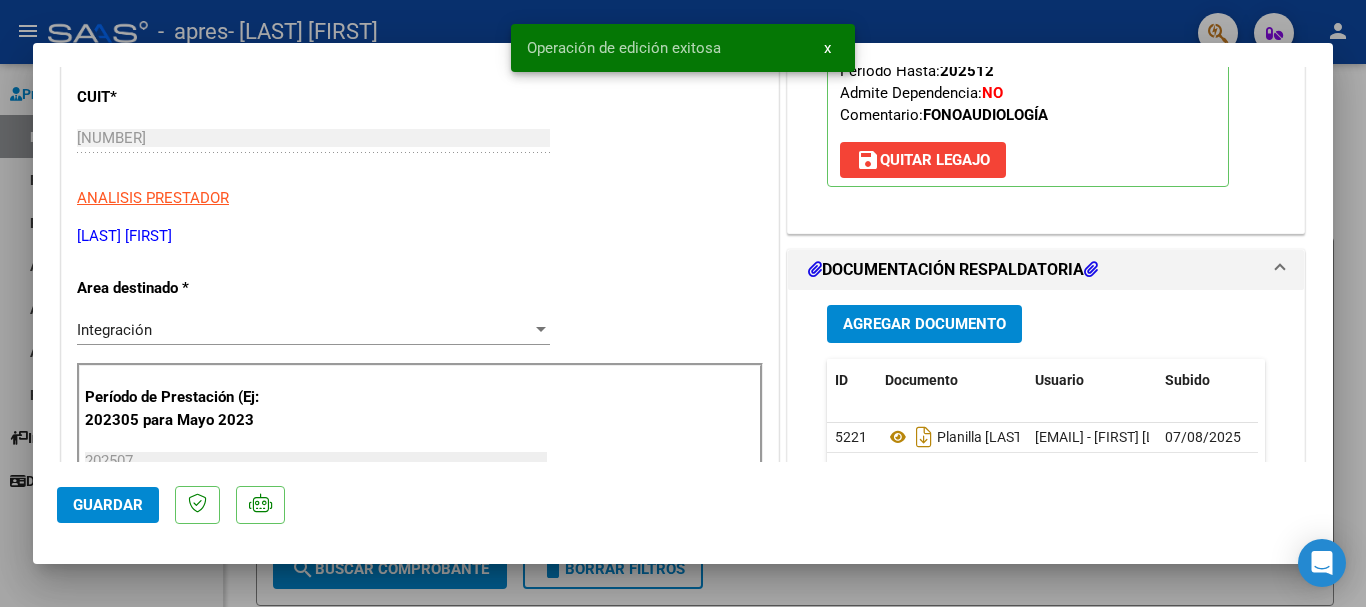 click at bounding box center [683, 303] 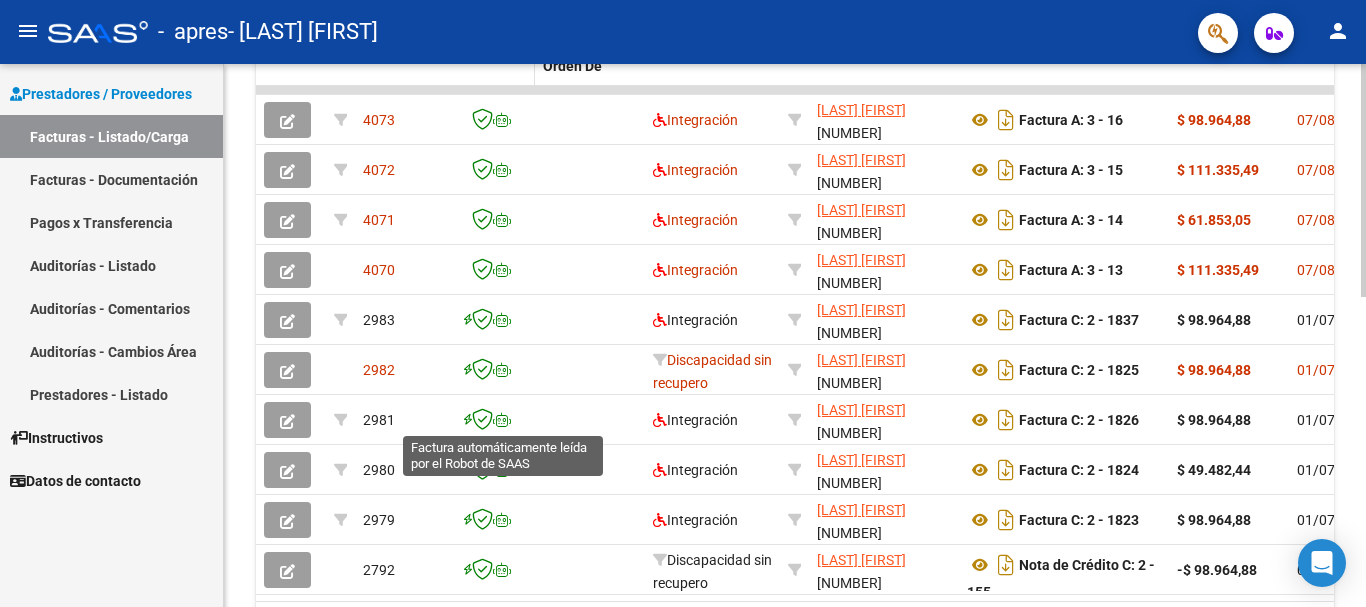 scroll, scrollTop: 300, scrollLeft: 0, axis: vertical 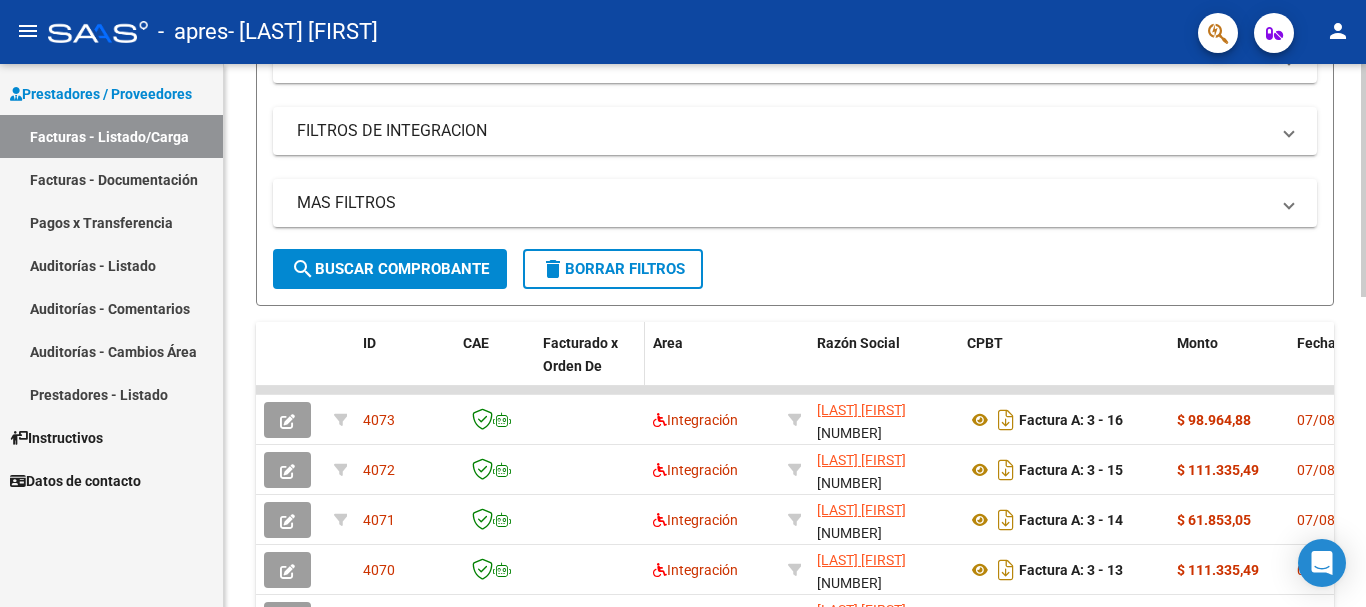 drag, startPoint x: 452, startPoint y: 390, endPoint x: 638, endPoint y: 378, distance: 186.38669 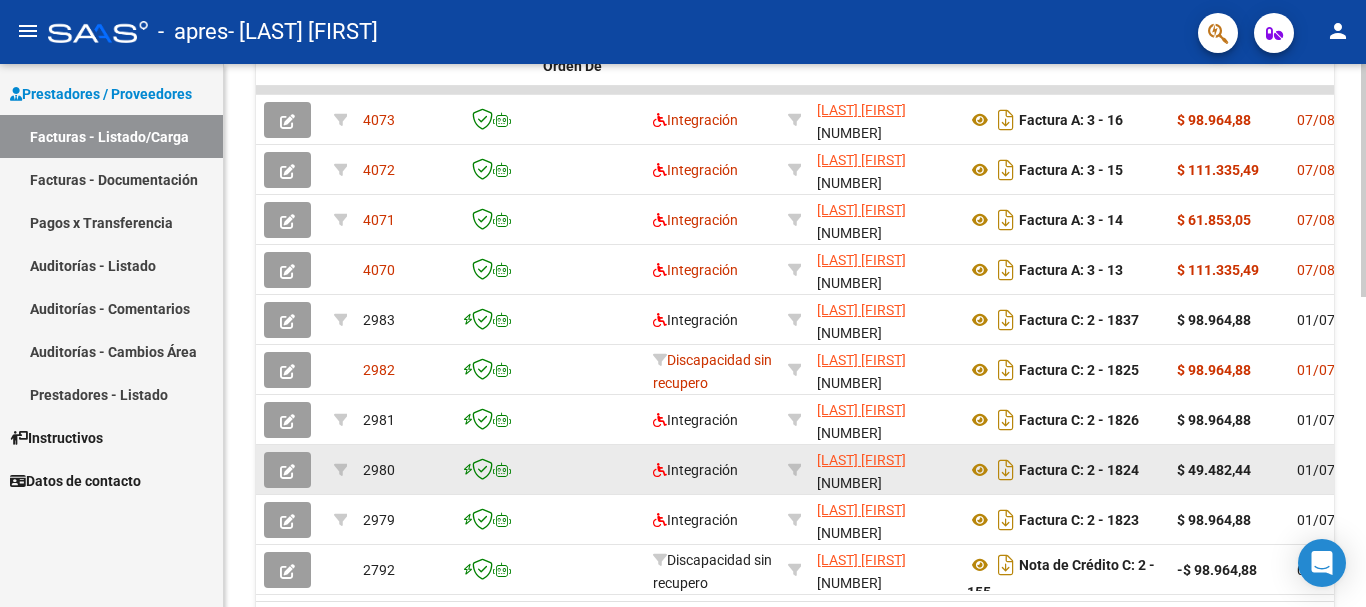 scroll, scrollTop: 724, scrollLeft: 0, axis: vertical 